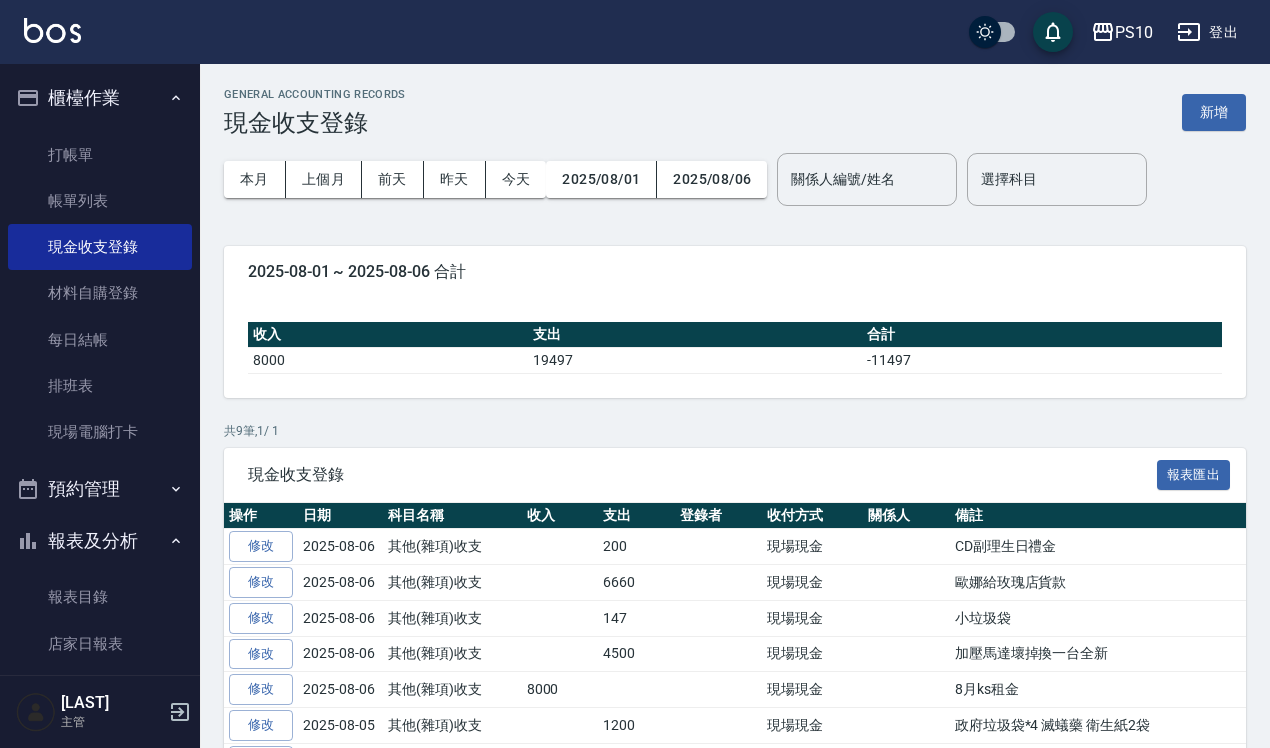scroll, scrollTop: 0, scrollLeft: 0, axis: both 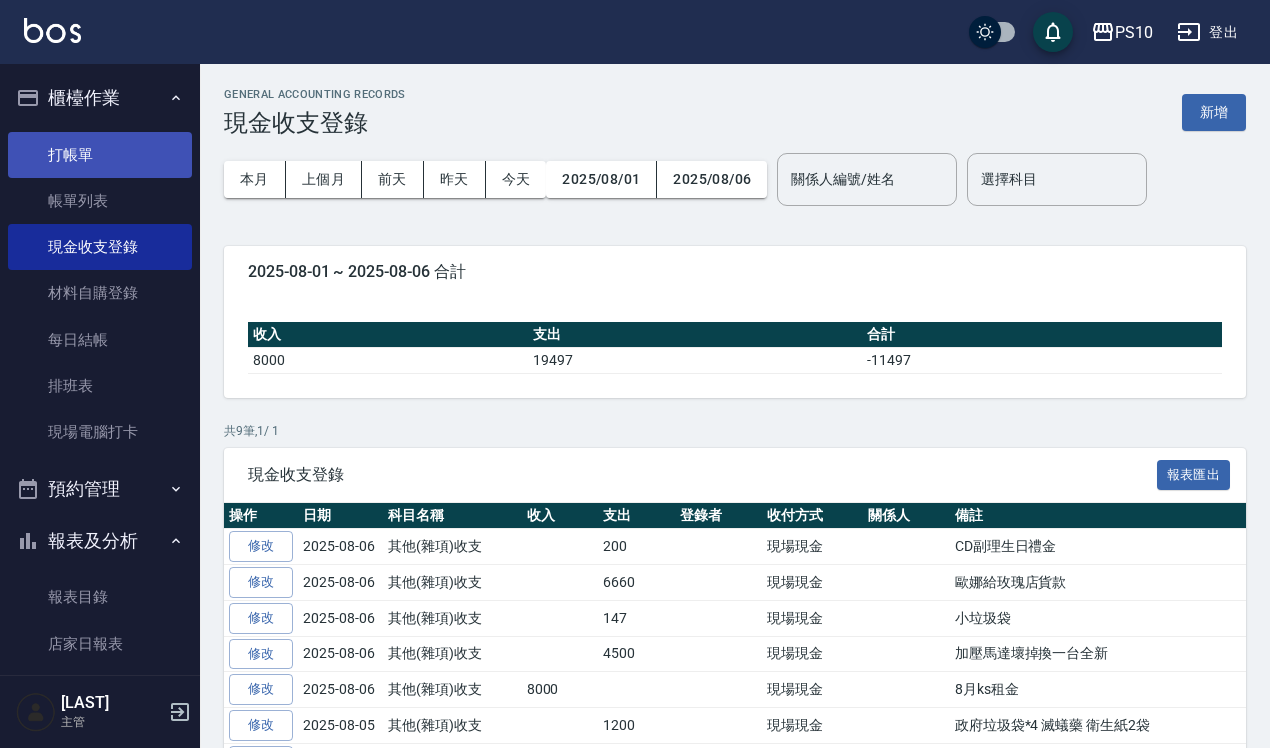 click on "打帳單" at bounding box center (100, 155) 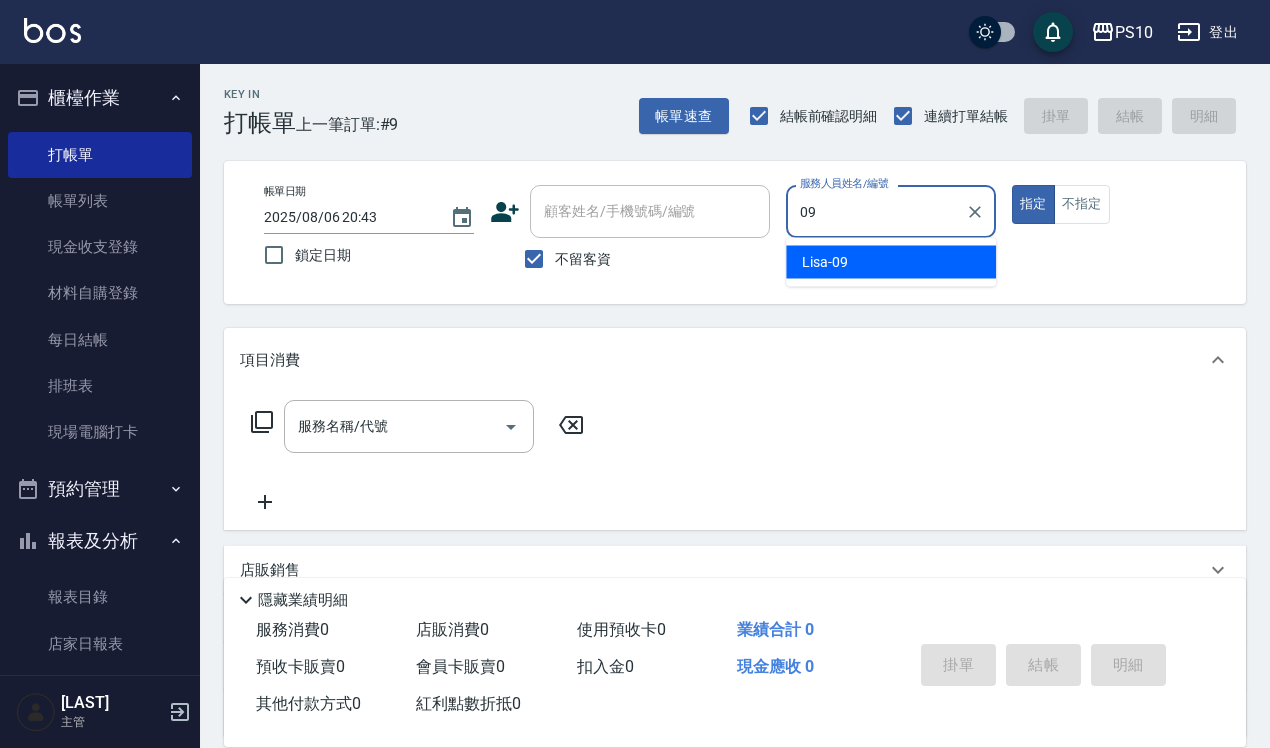 type on "[PERSON]-09" 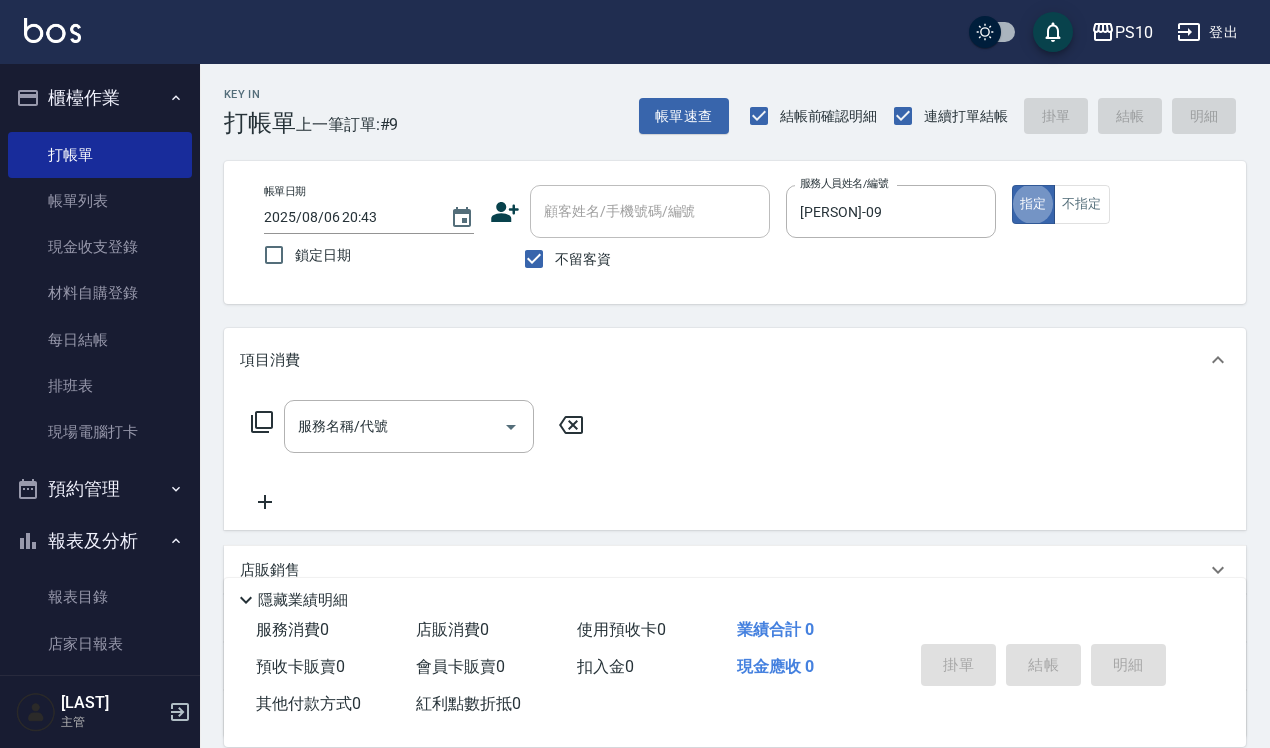 type on "true" 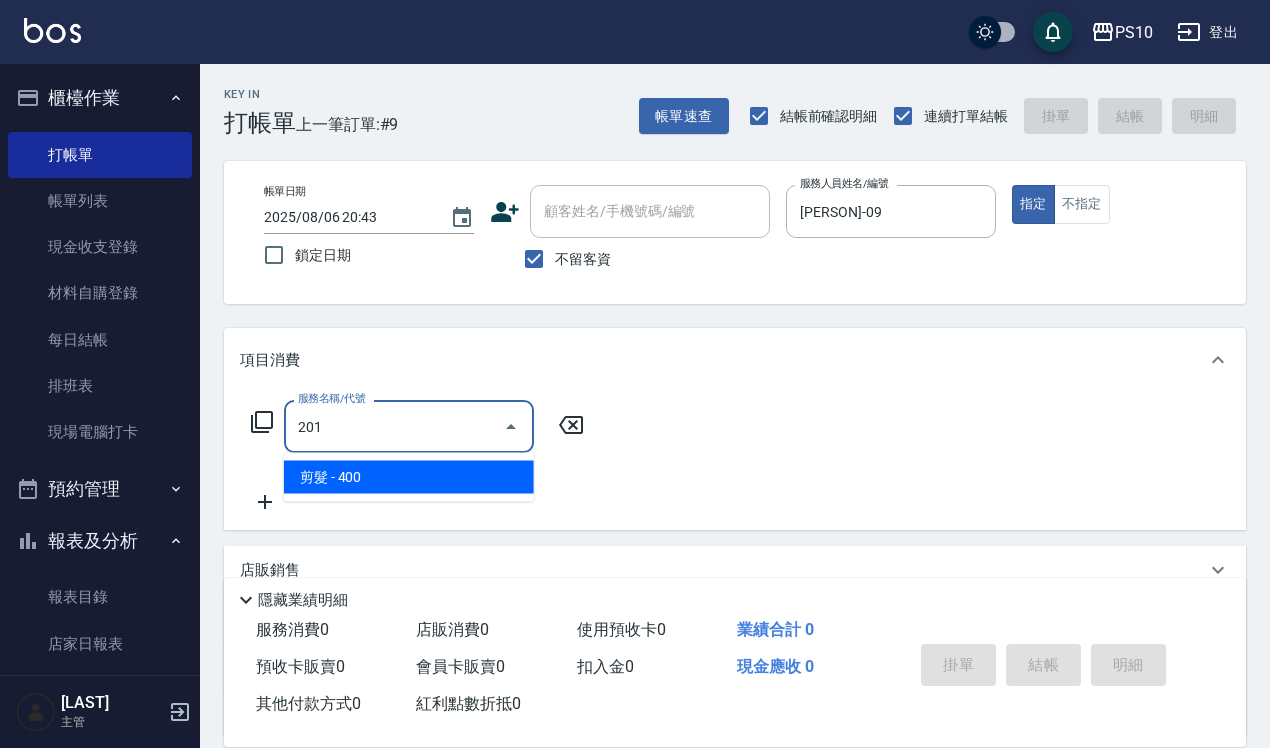 type on "剪髮(201)" 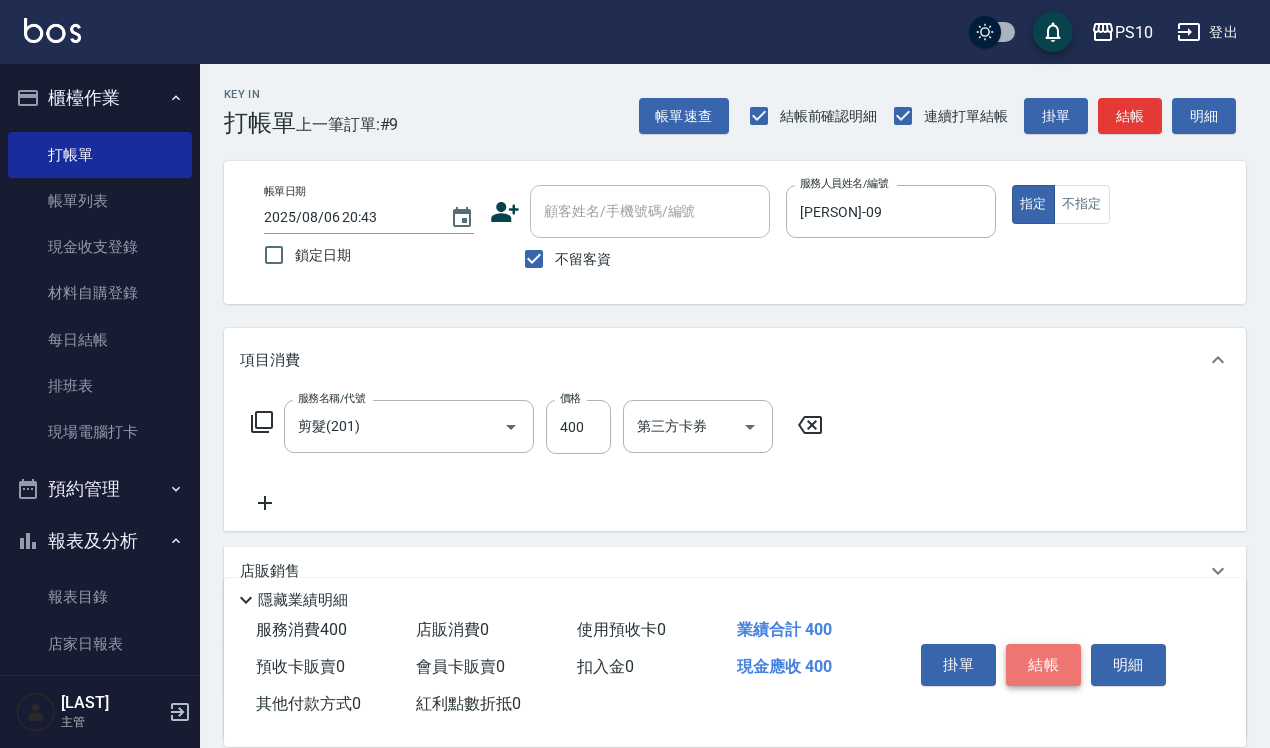 click on "結帳" at bounding box center [1043, 665] 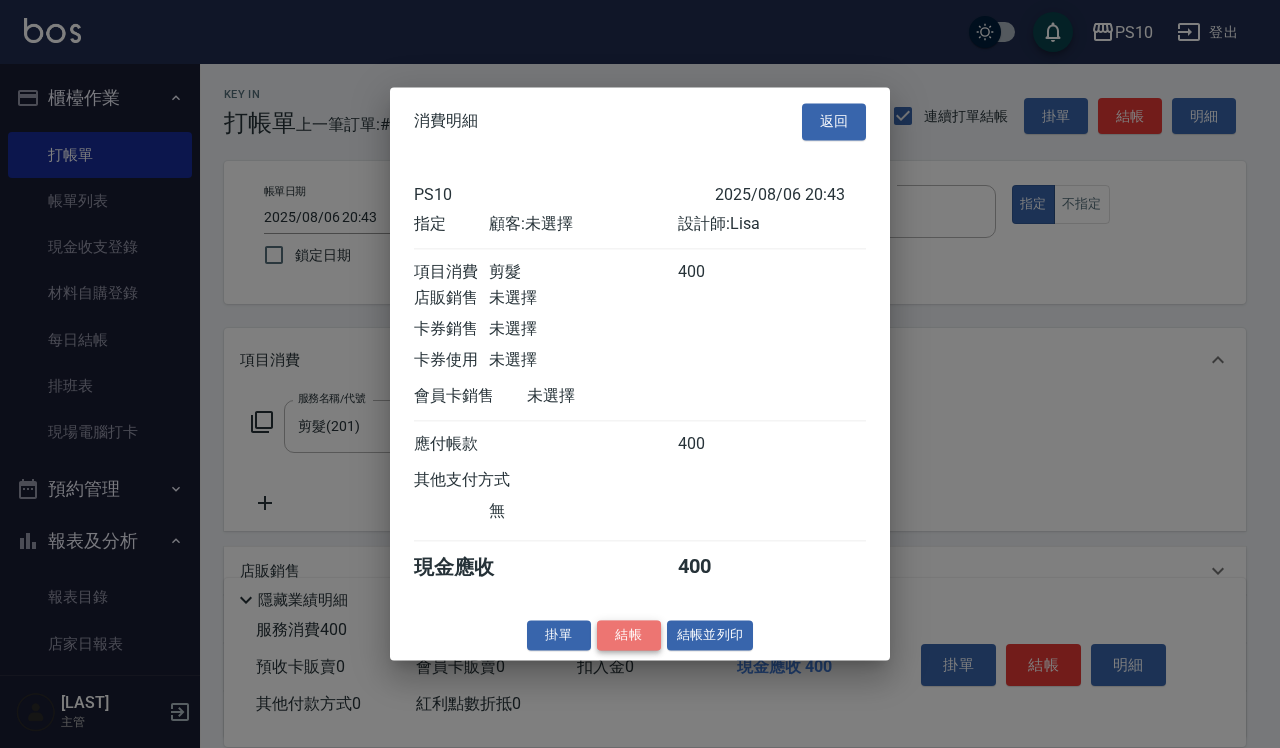 click on "結帳" at bounding box center [629, 635] 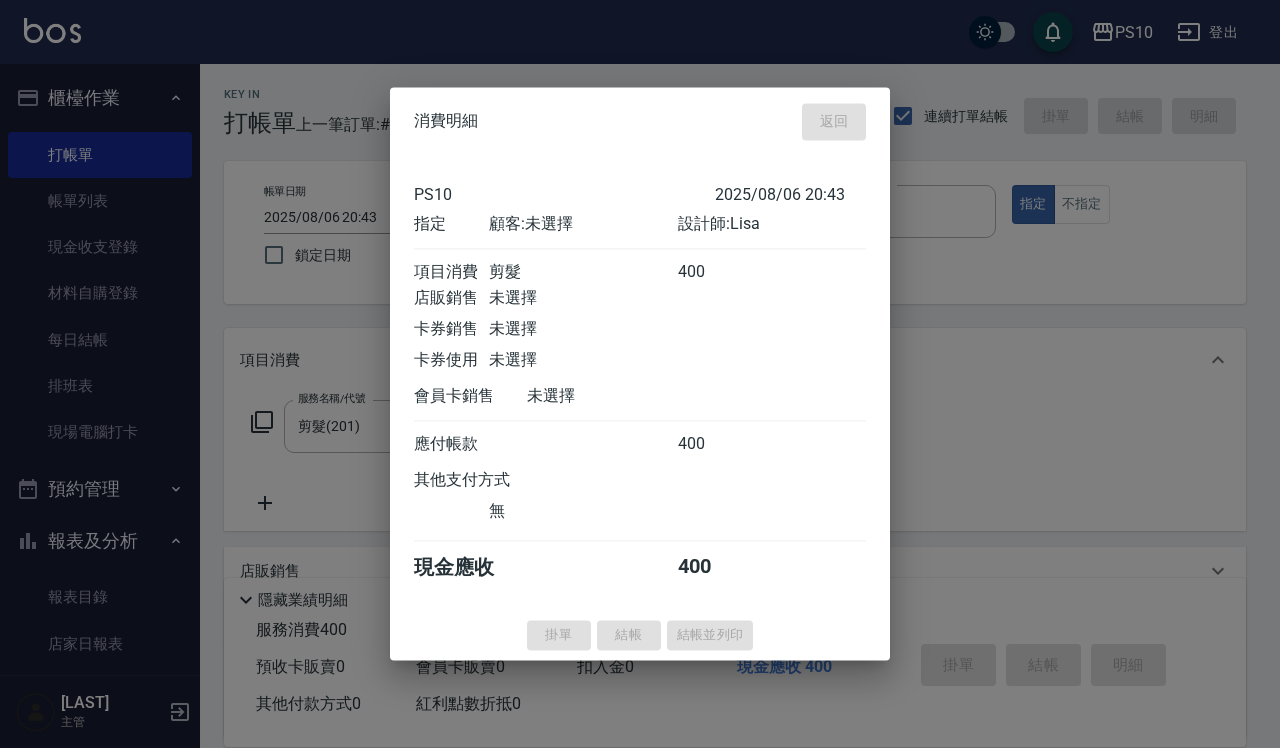 type 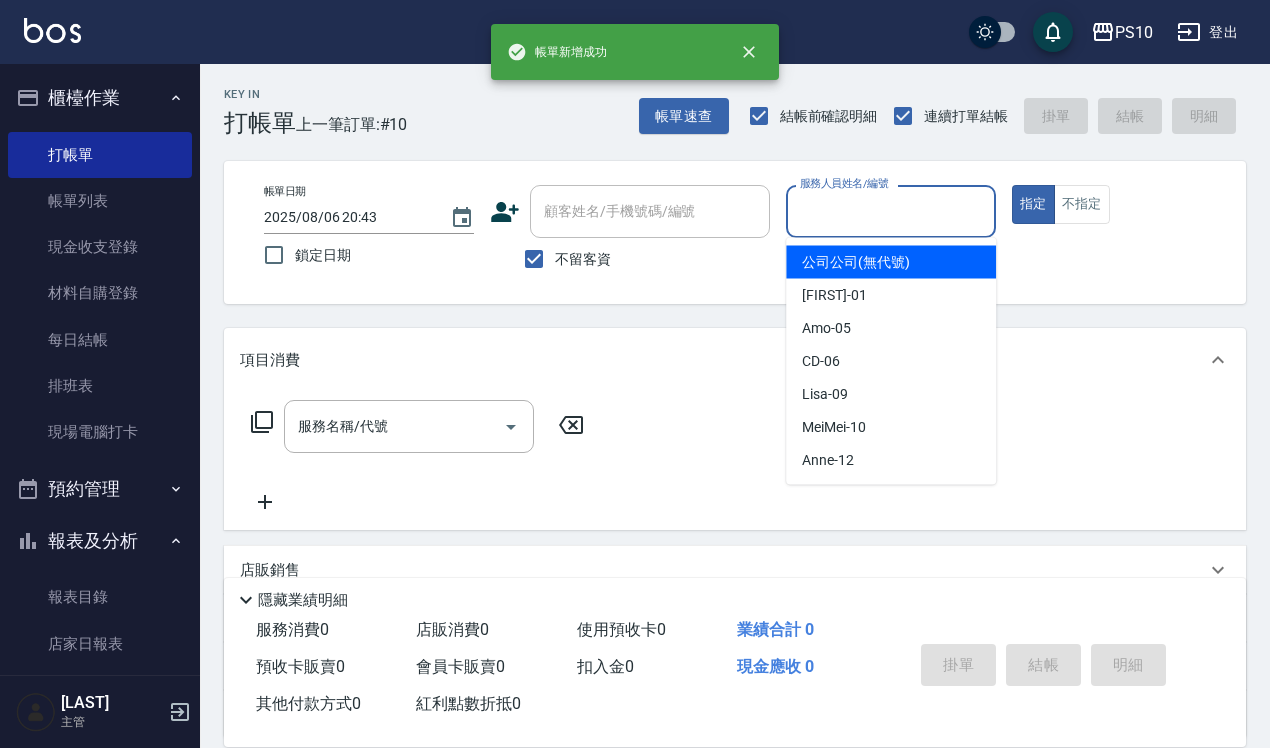 click on "服務人員姓名/編號" at bounding box center [891, 211] 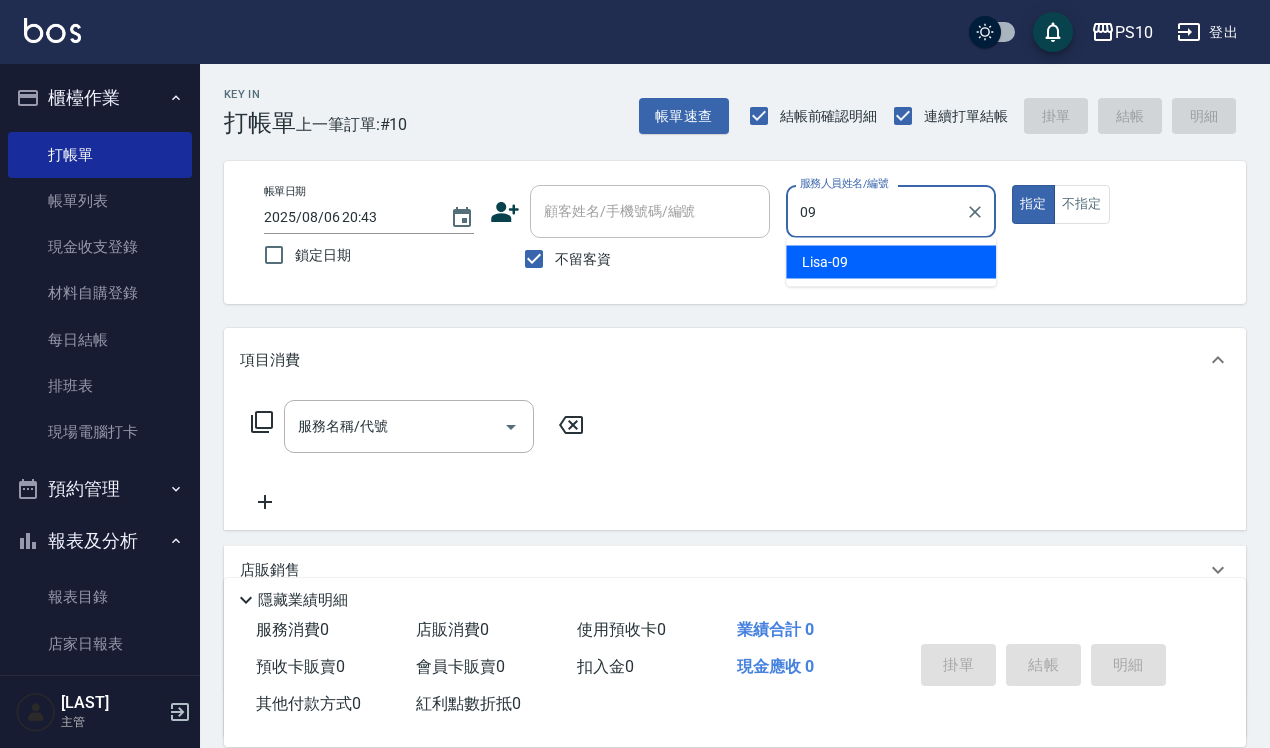 type on "[PERSON]-09" 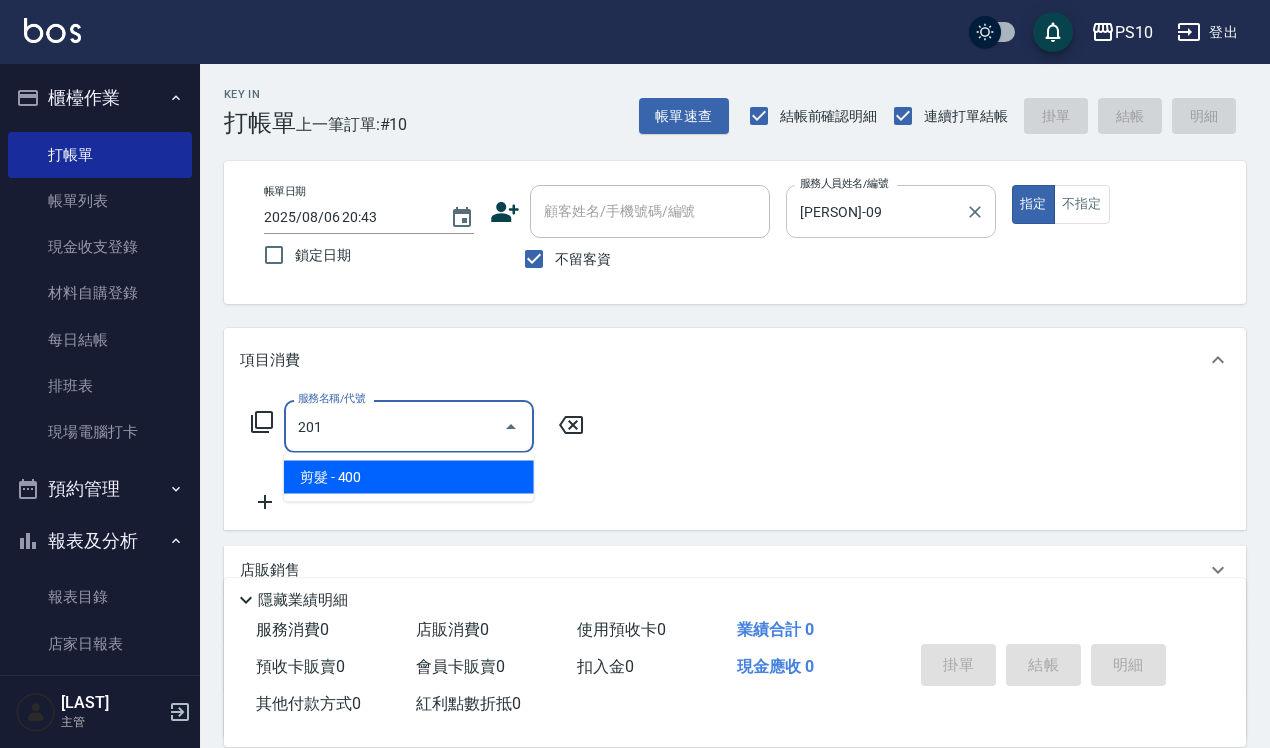 type on "剪髮(201)" 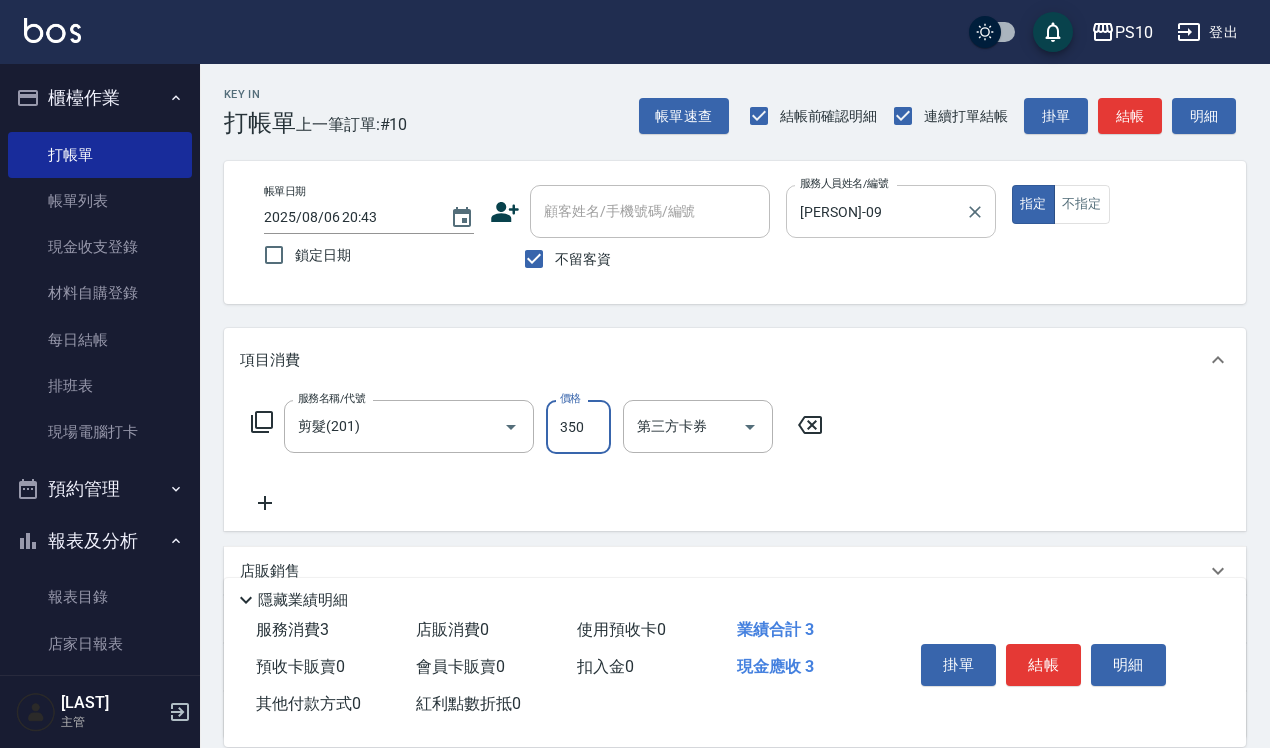type on "350" 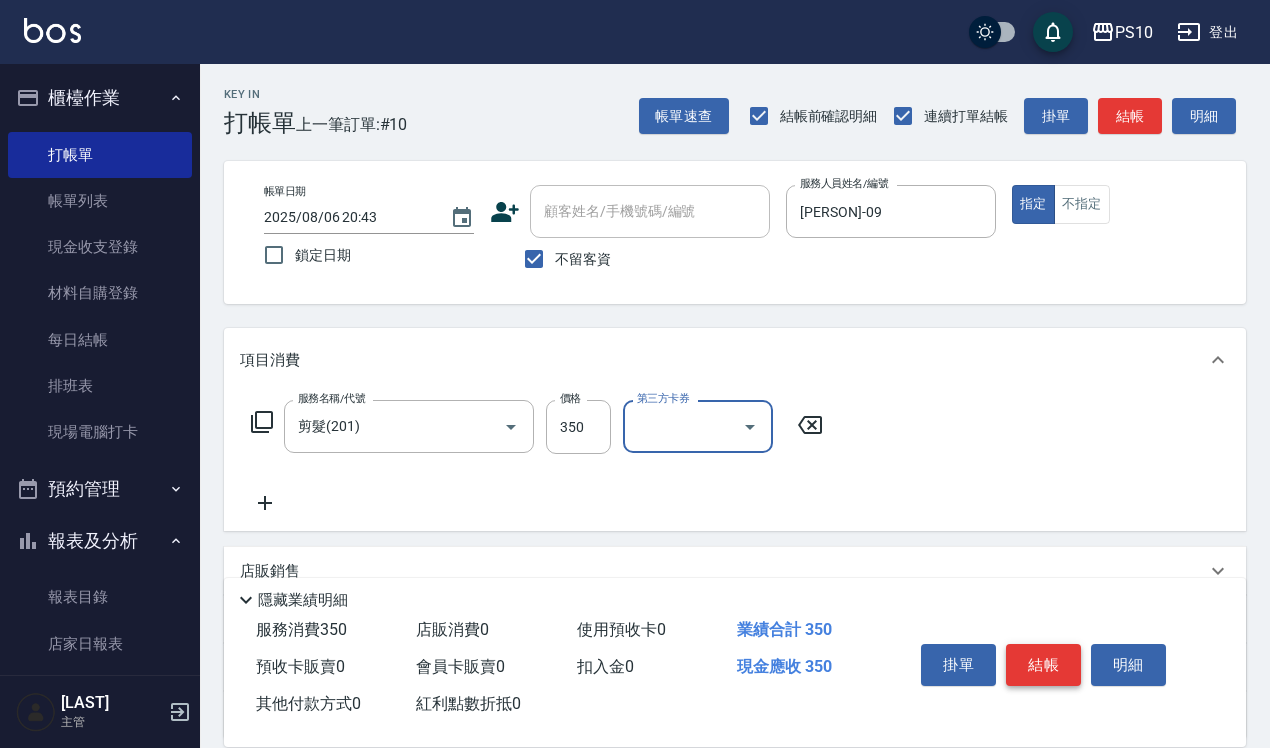 click on "結帳" at bounding box center [1043, 665] 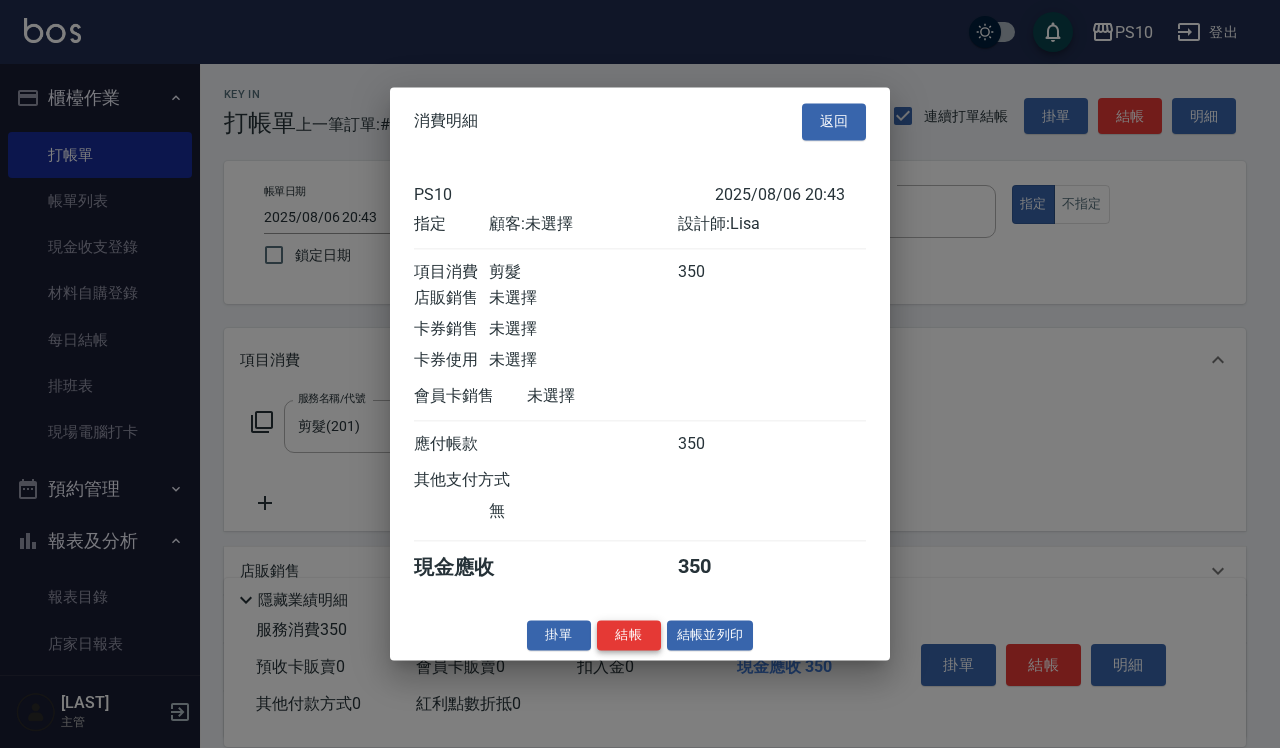 click on "結帳" at bounding box center [629, 635] 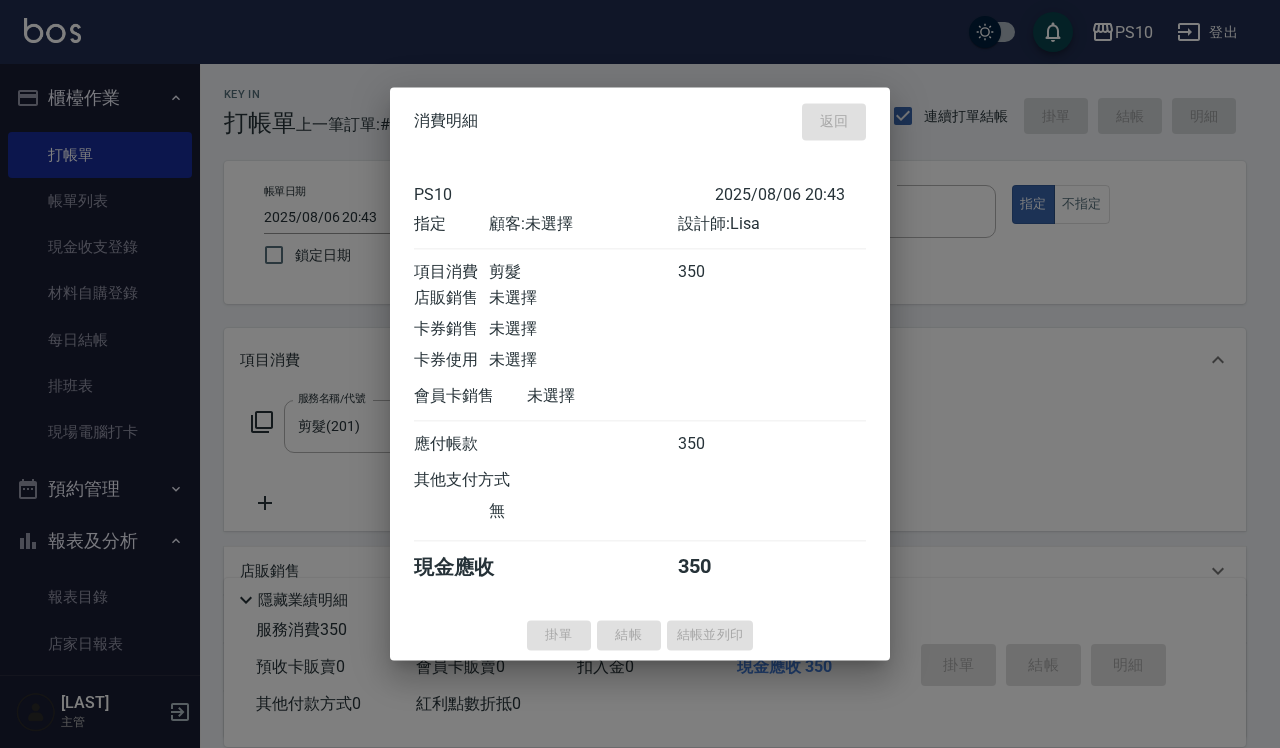 type 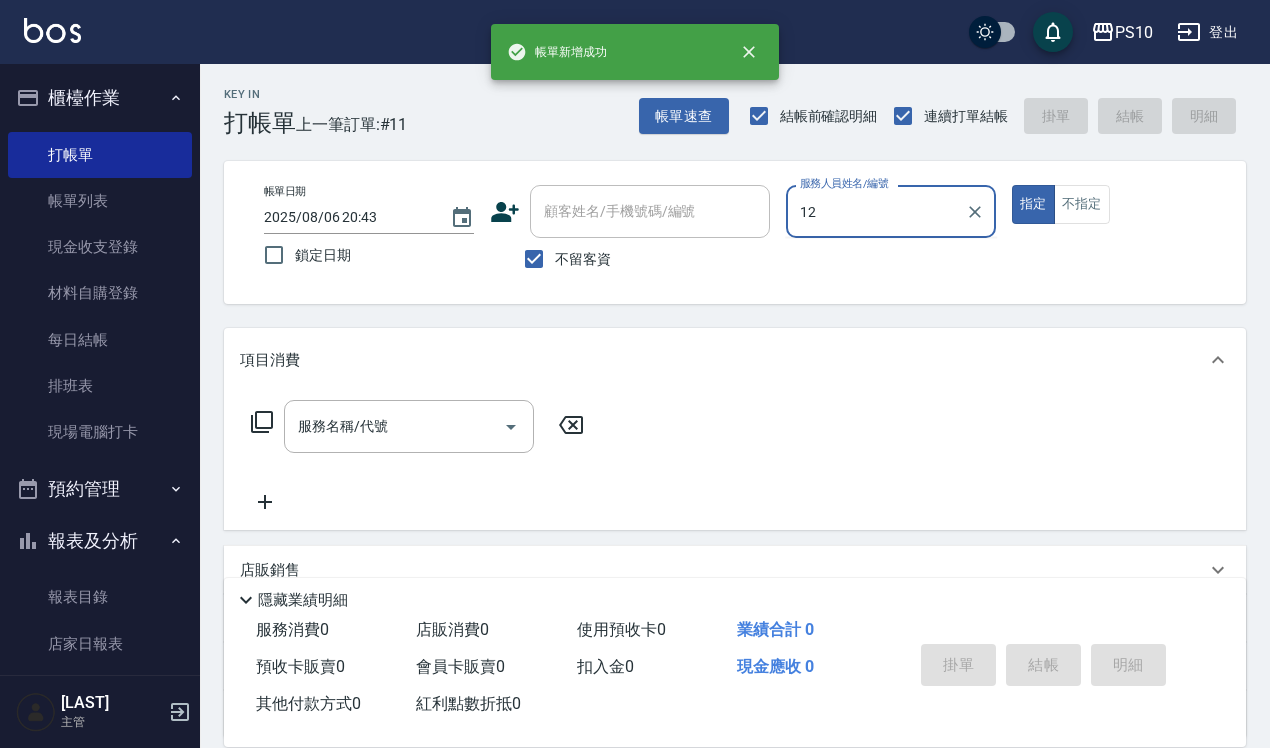 type on "Anne-12" 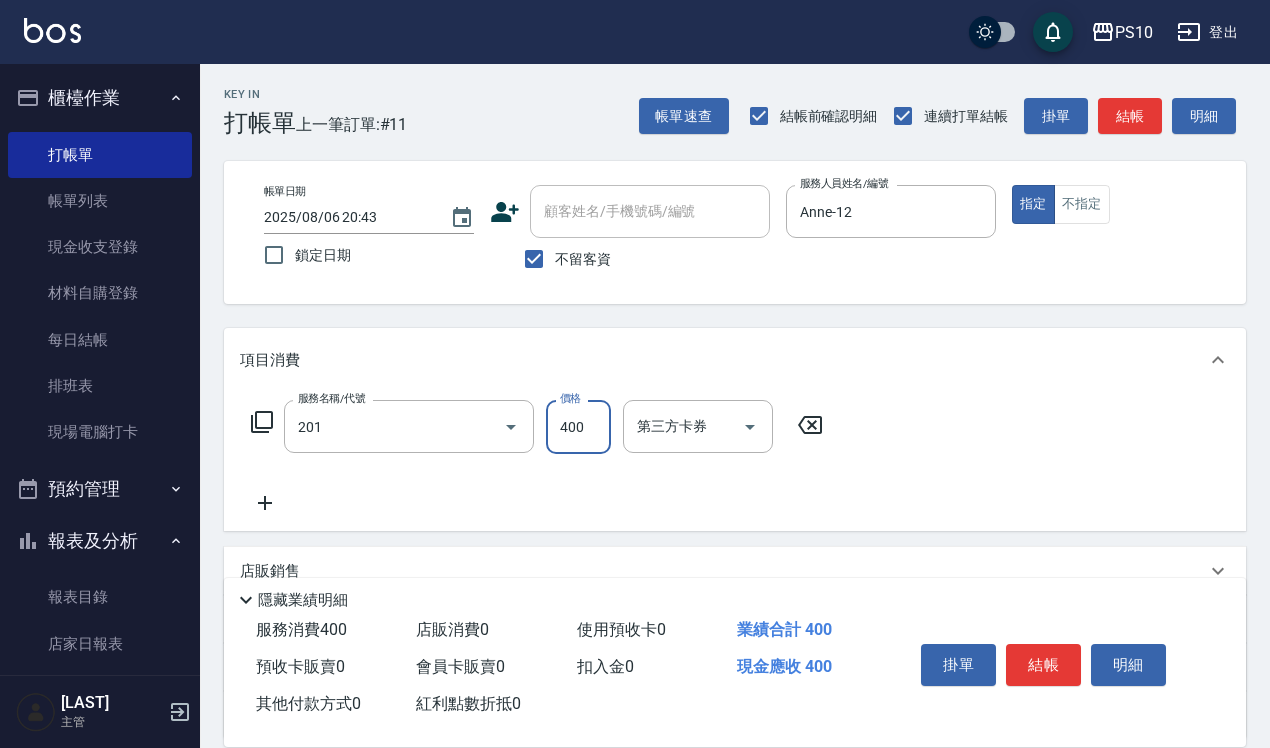 type on "剪髮(201)" 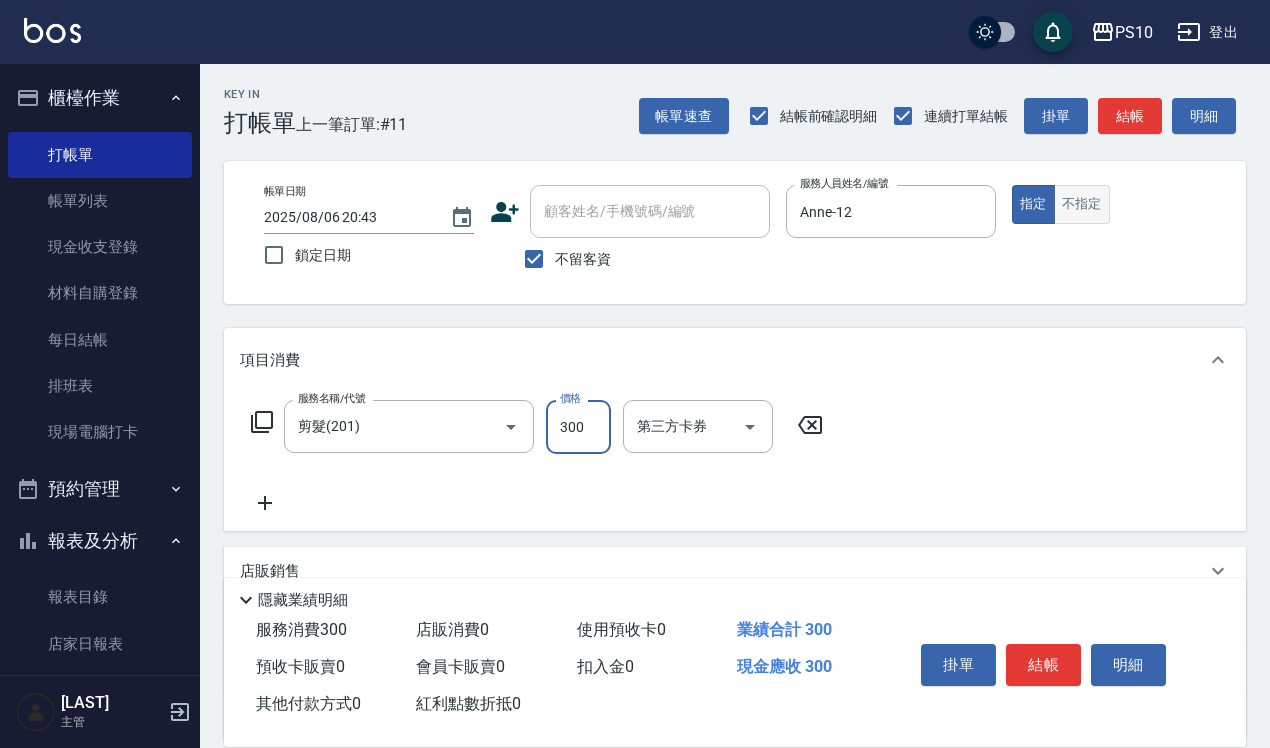 type on "300" 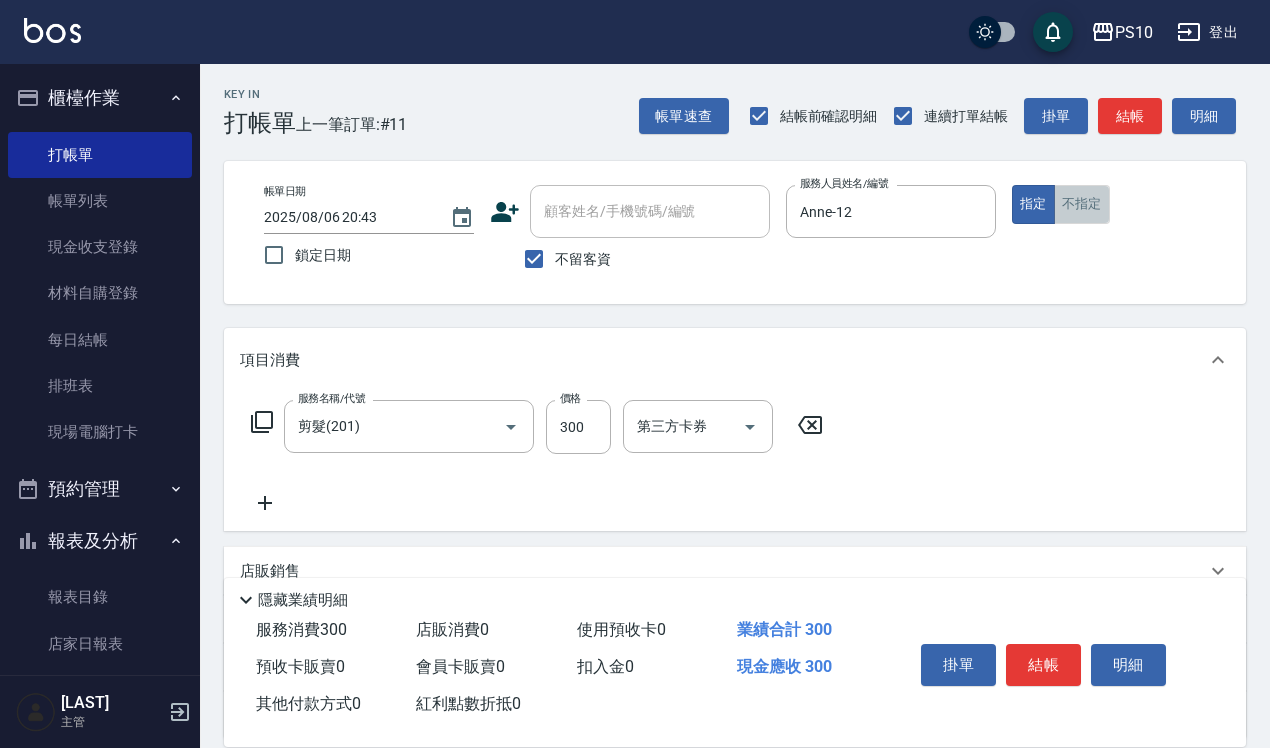 click on "不指定" at bounding box center [1082, 204] 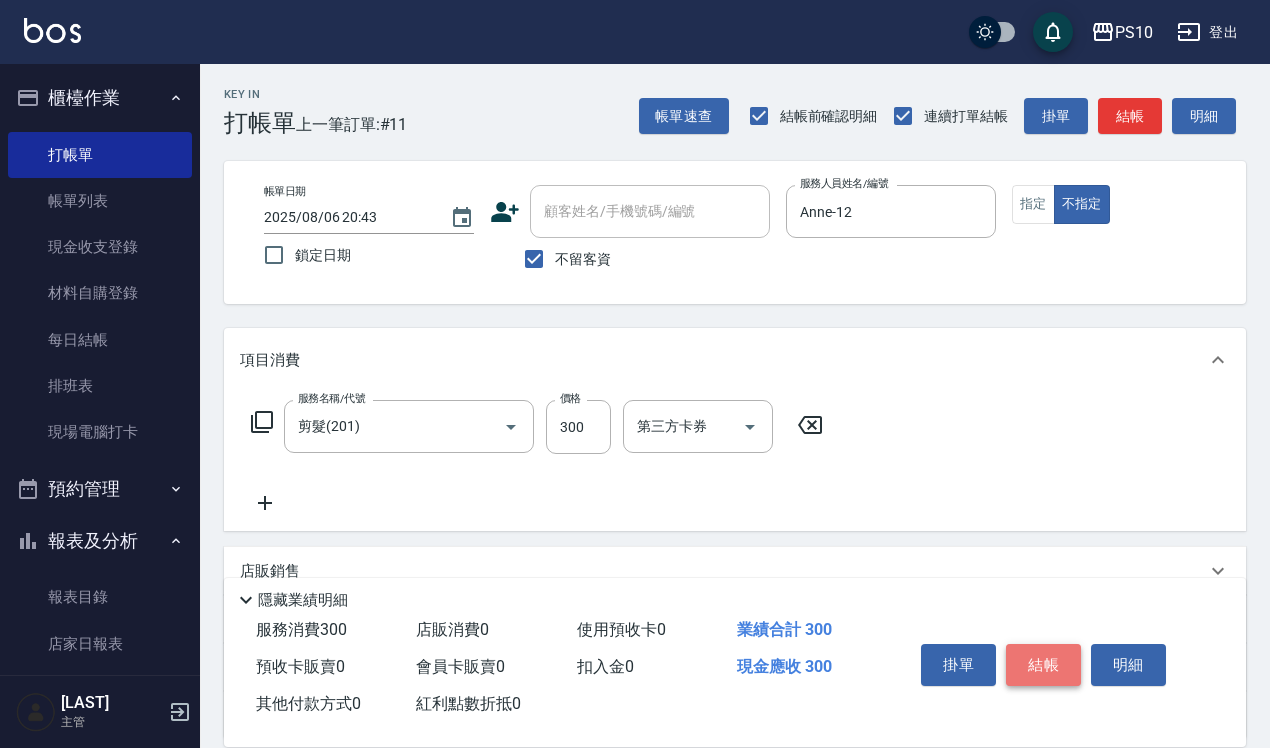 click on "結帳" at bounding box center [1043, 665] 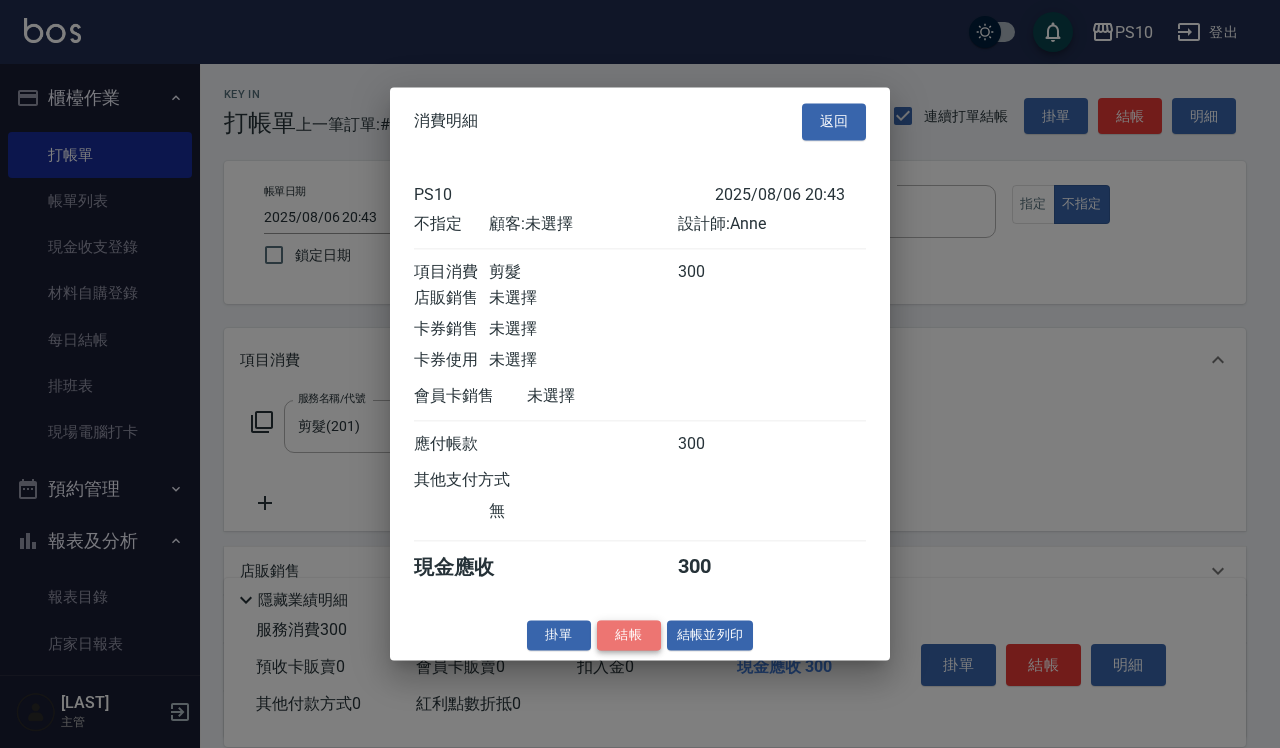 click on "結帳" at bounding box center (629, 635) 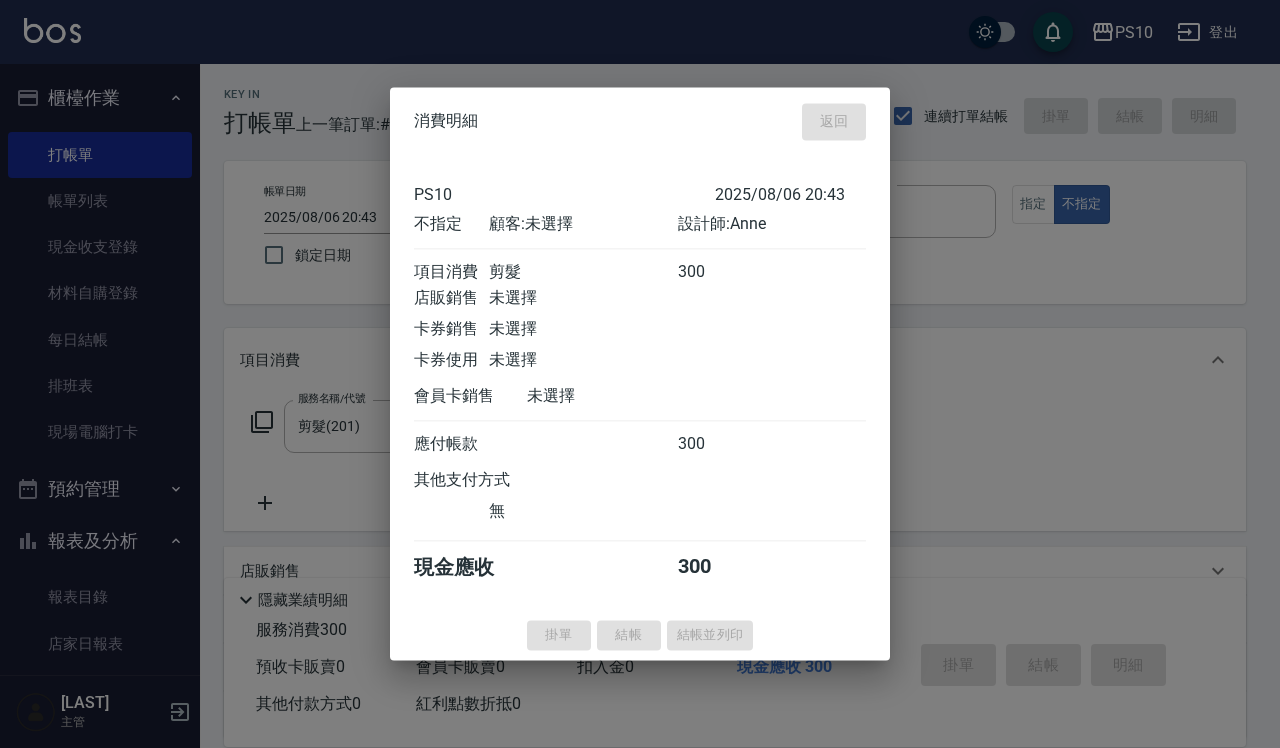 type 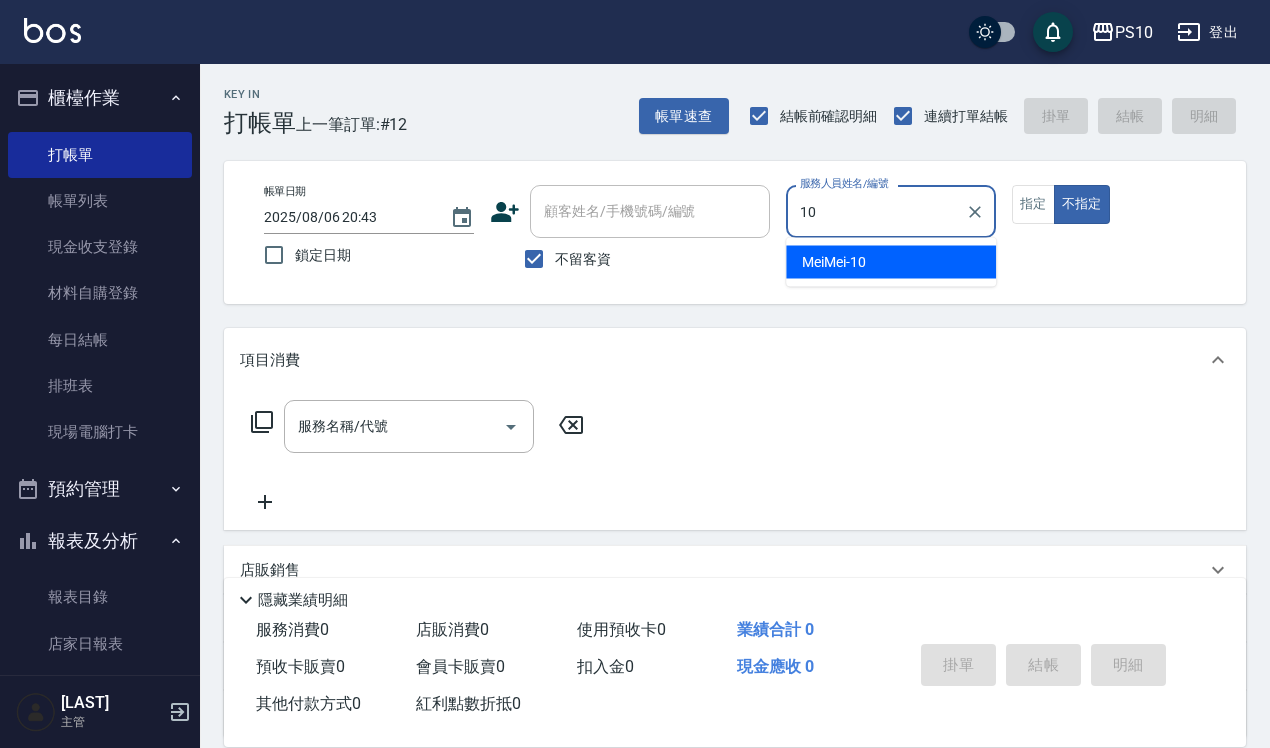 type on "MeiMei-10" 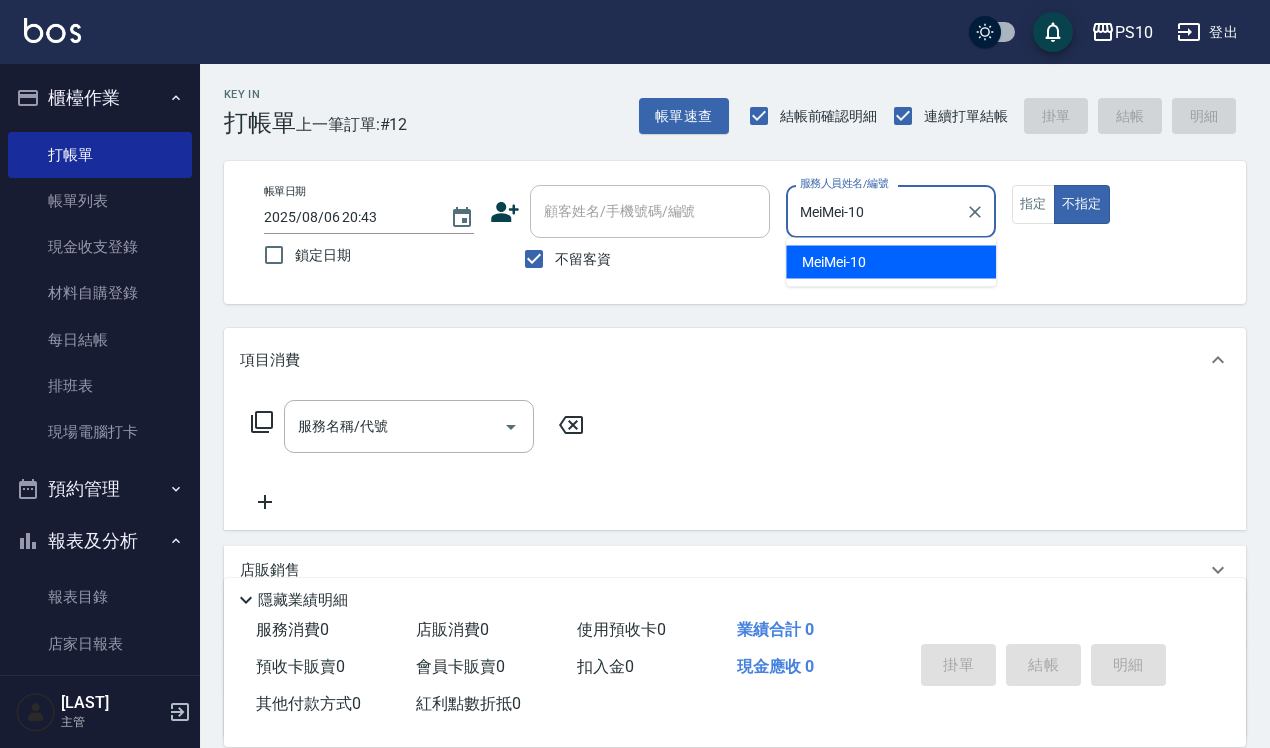 type on "false" 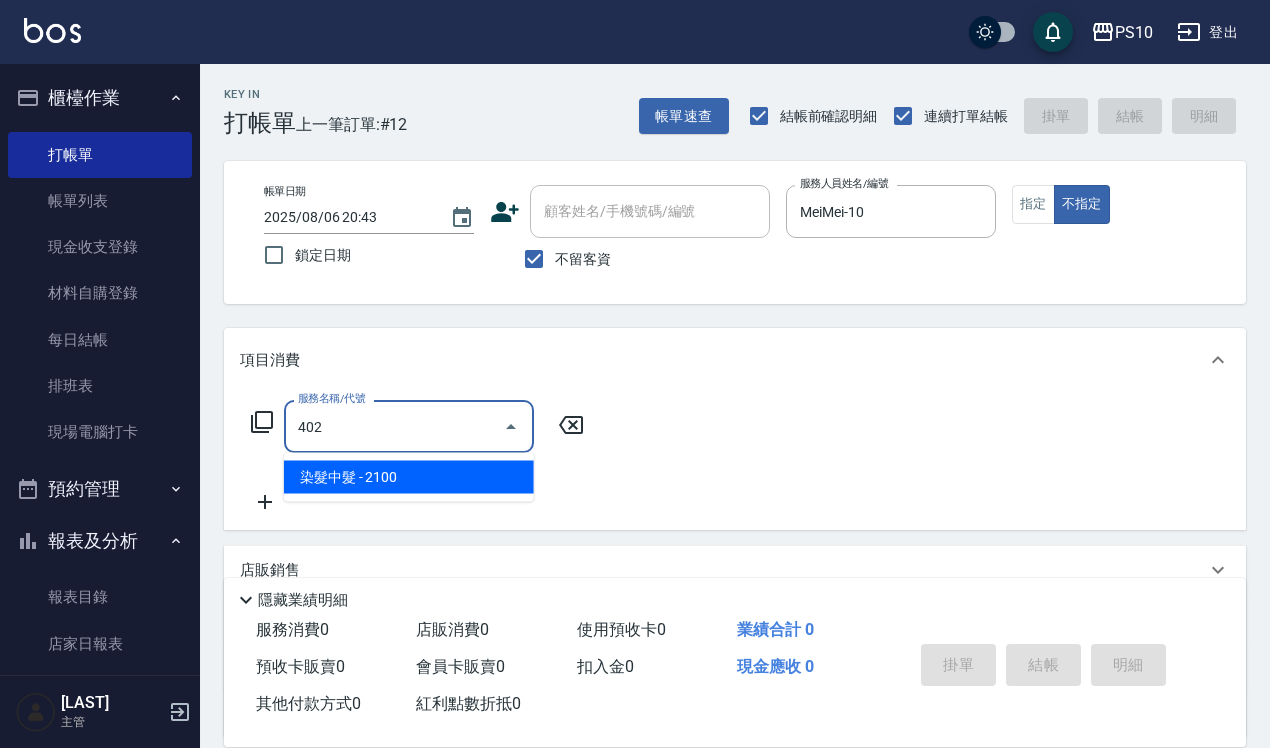 type on "染髮中髮(402)" 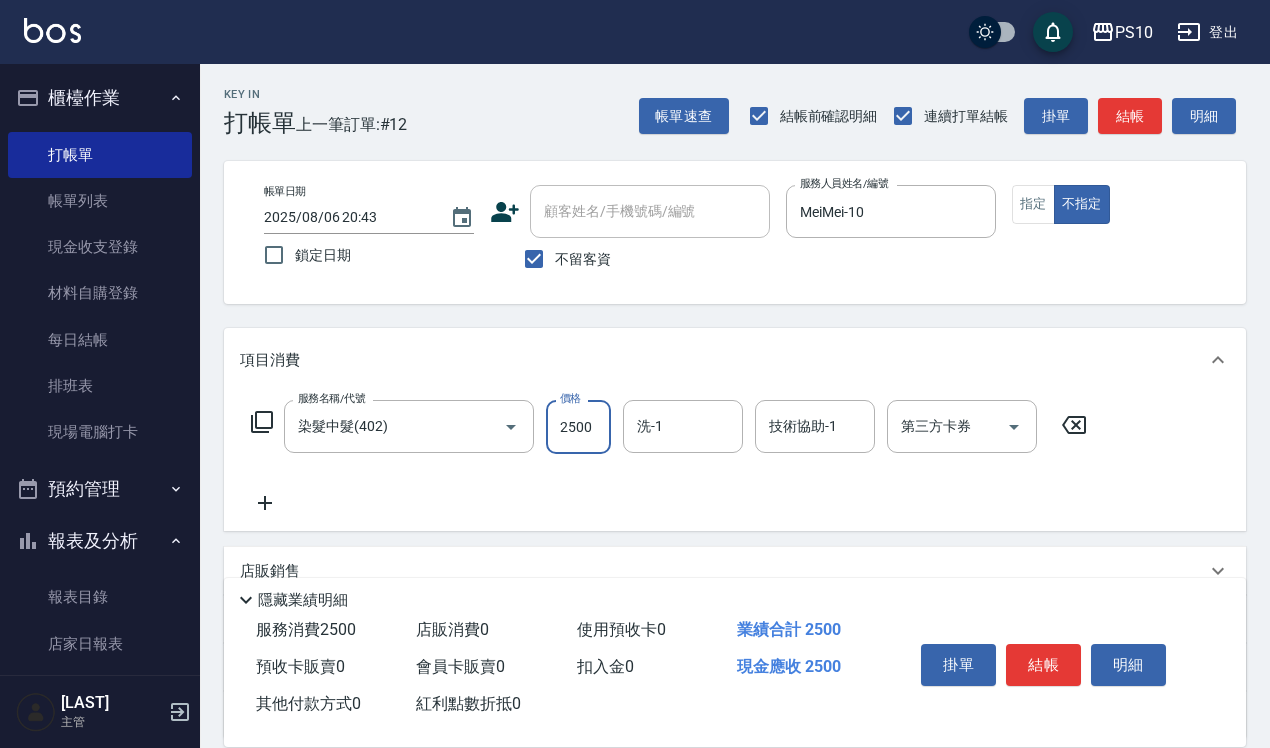 type on "2500" 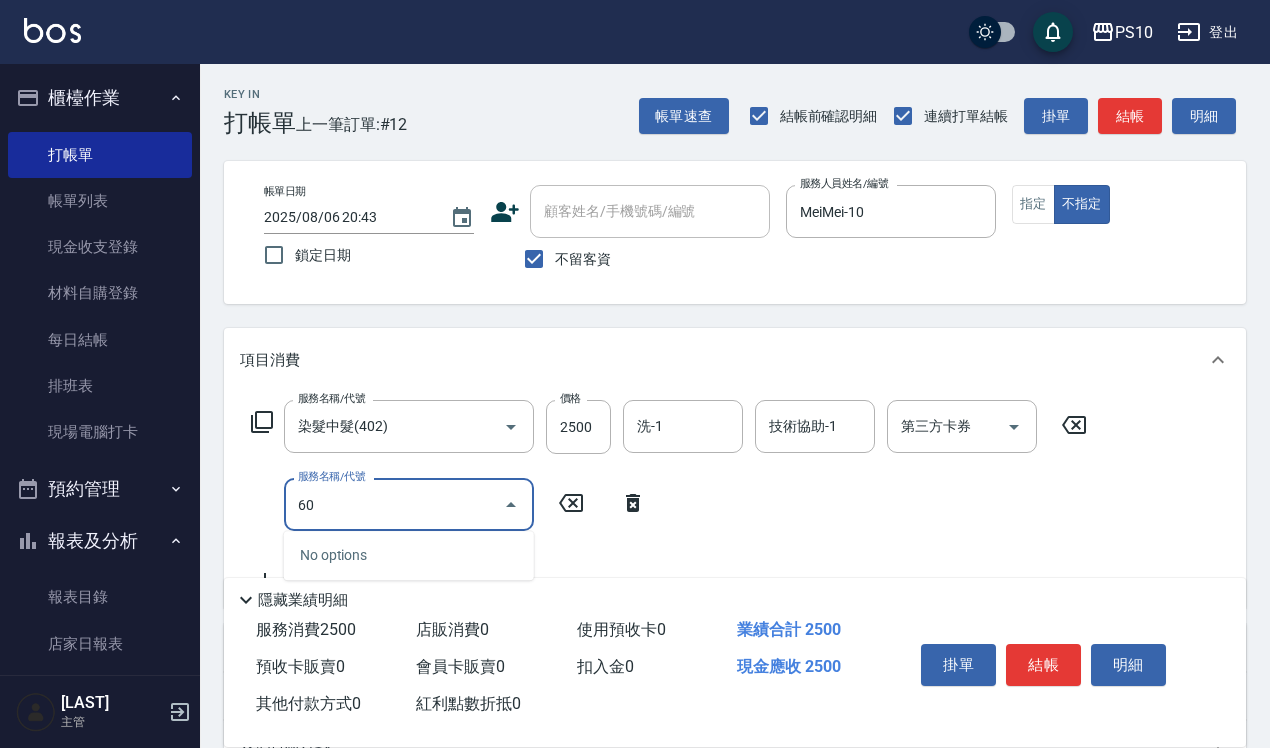 type on "6" 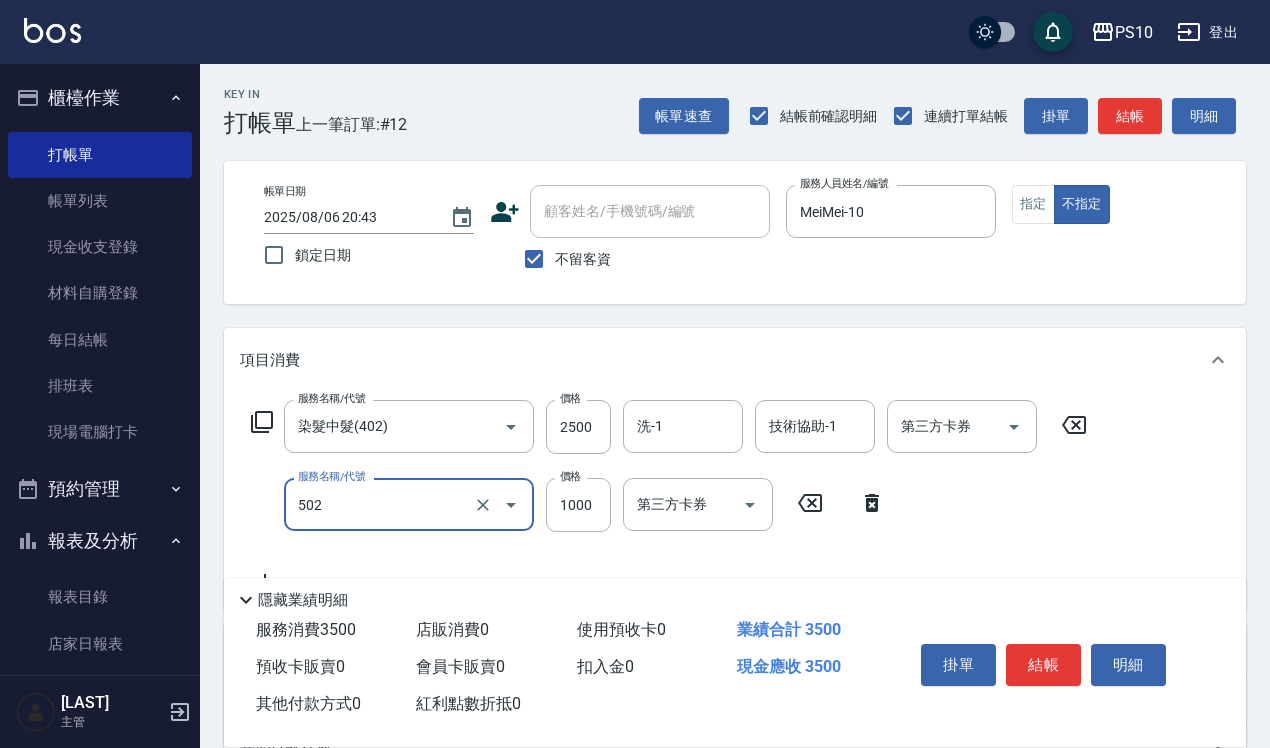 type on "洋甘菊護髮(502)" 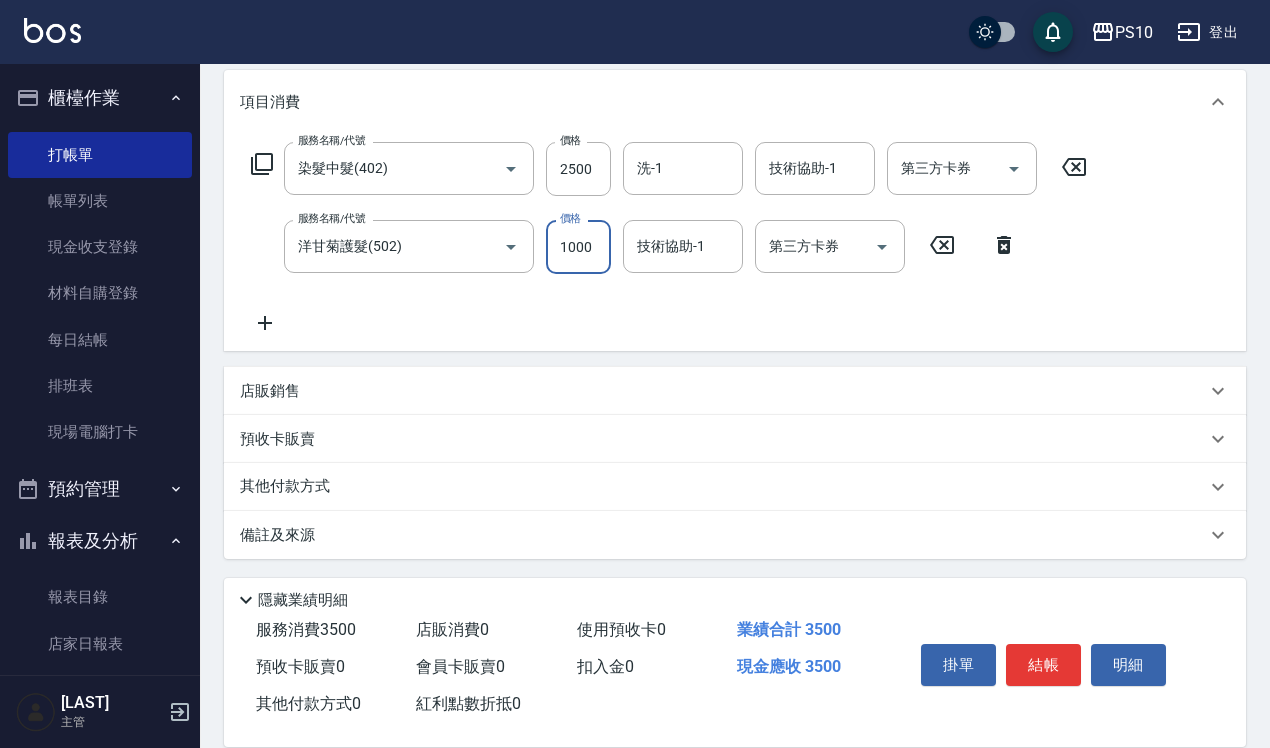 scroll, scrollTop: 0, scrollLeft: 0, axis: both 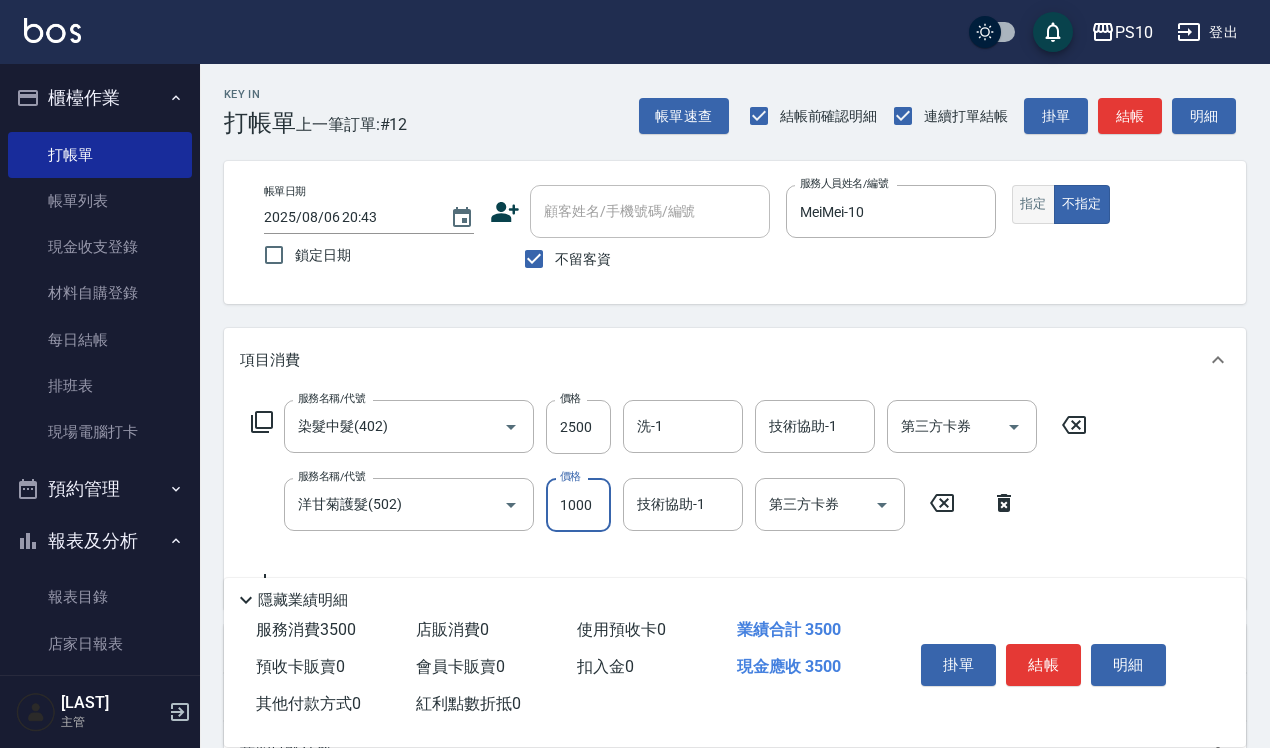 click on "指定" at bounding box center [1033, 204] 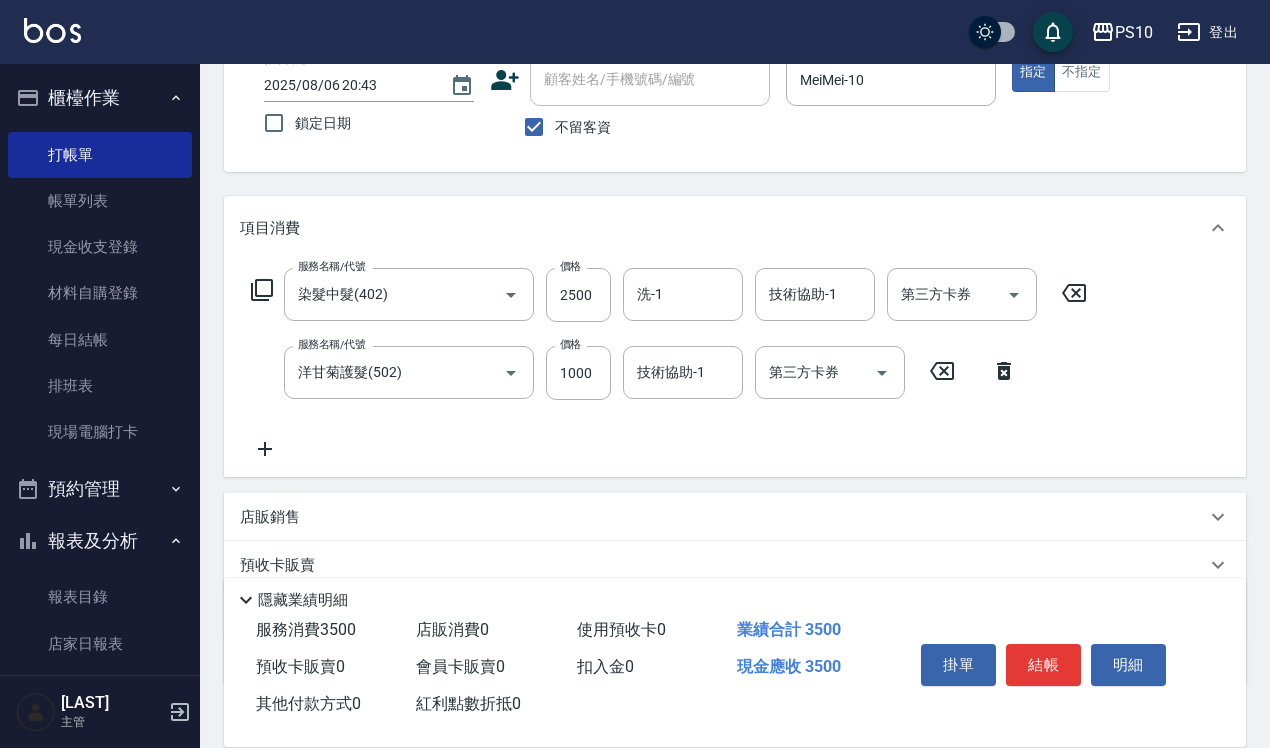 scroll, scrollTop: 258, scrollLeft: 0, axis: vertical 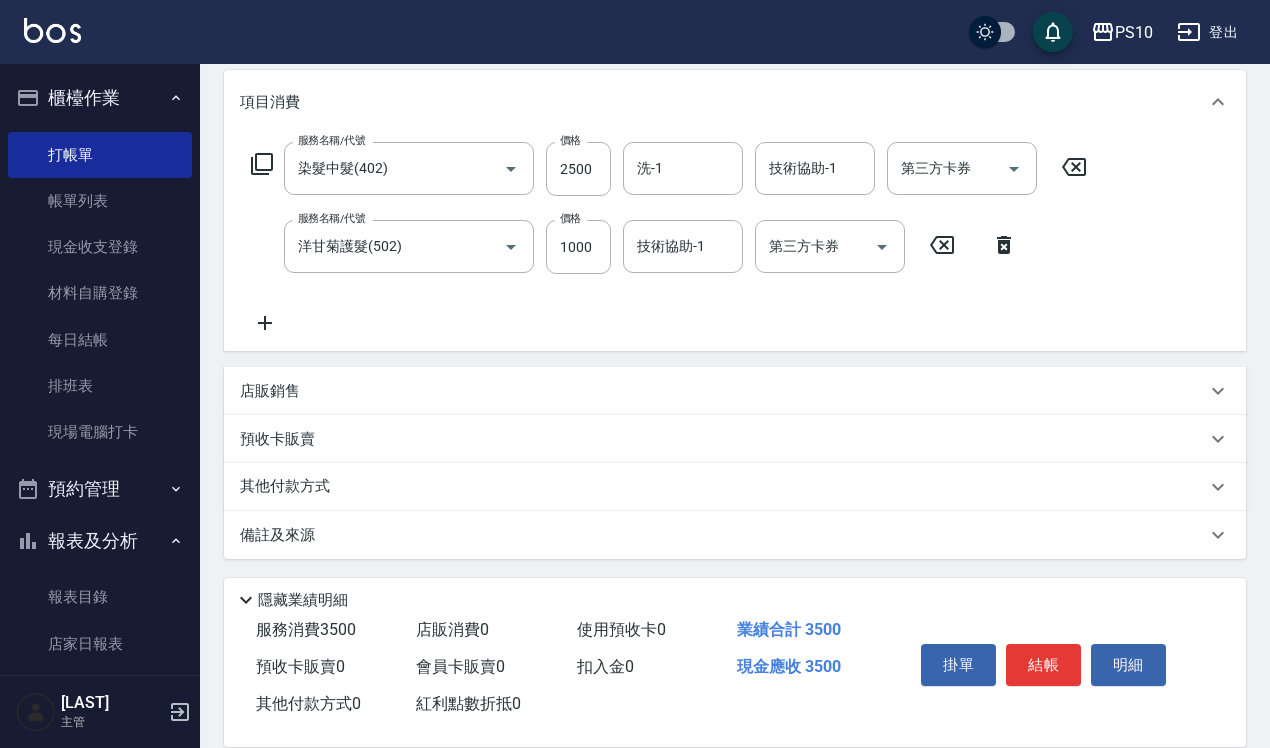 click on "其他付款方式" at bounding box center [723, 487] 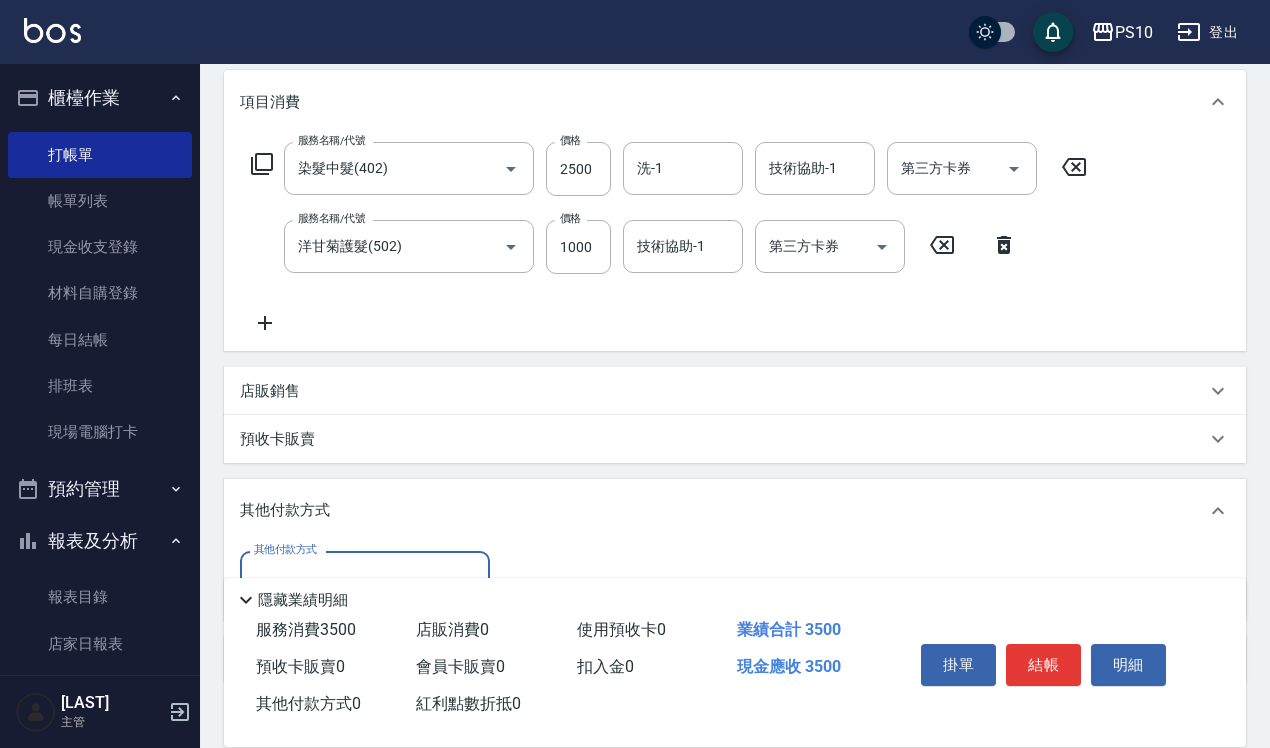 scroll, scrollTop: 1, scrollLeft: 0, axis: vertical 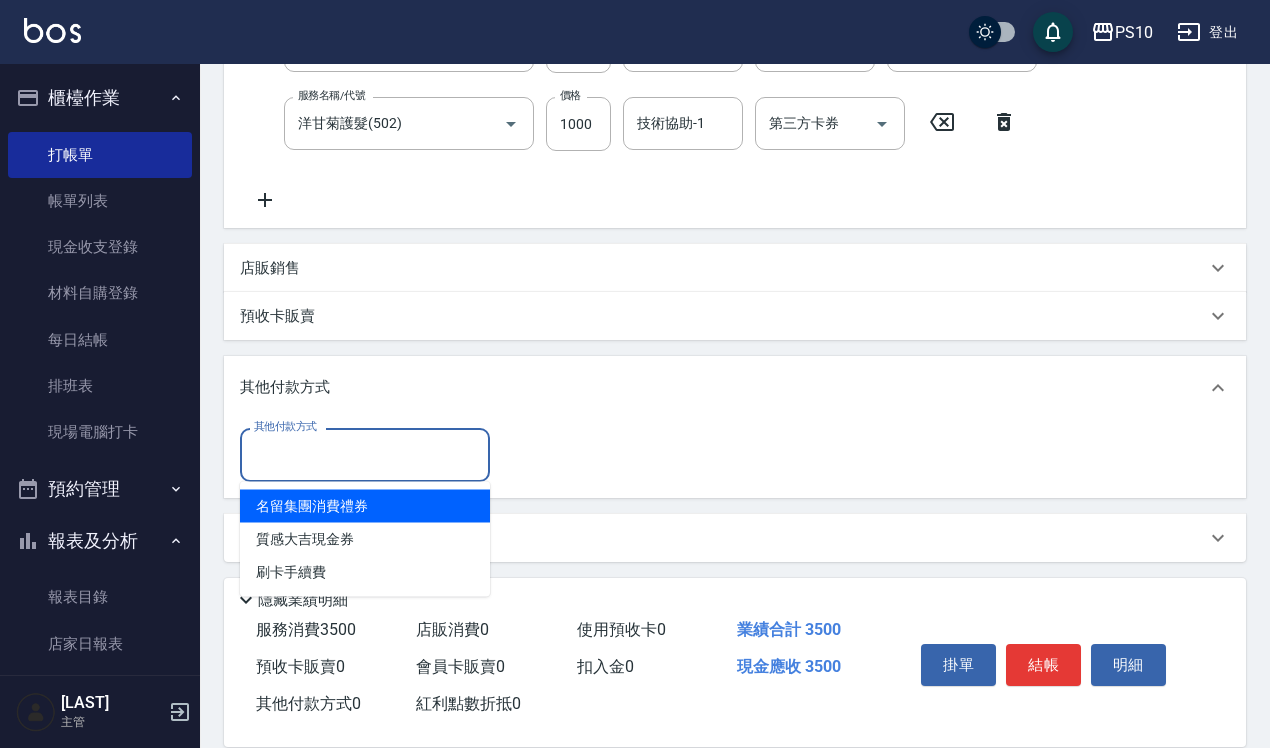 click on "其他付款方式" at bounding box center [365, 454] 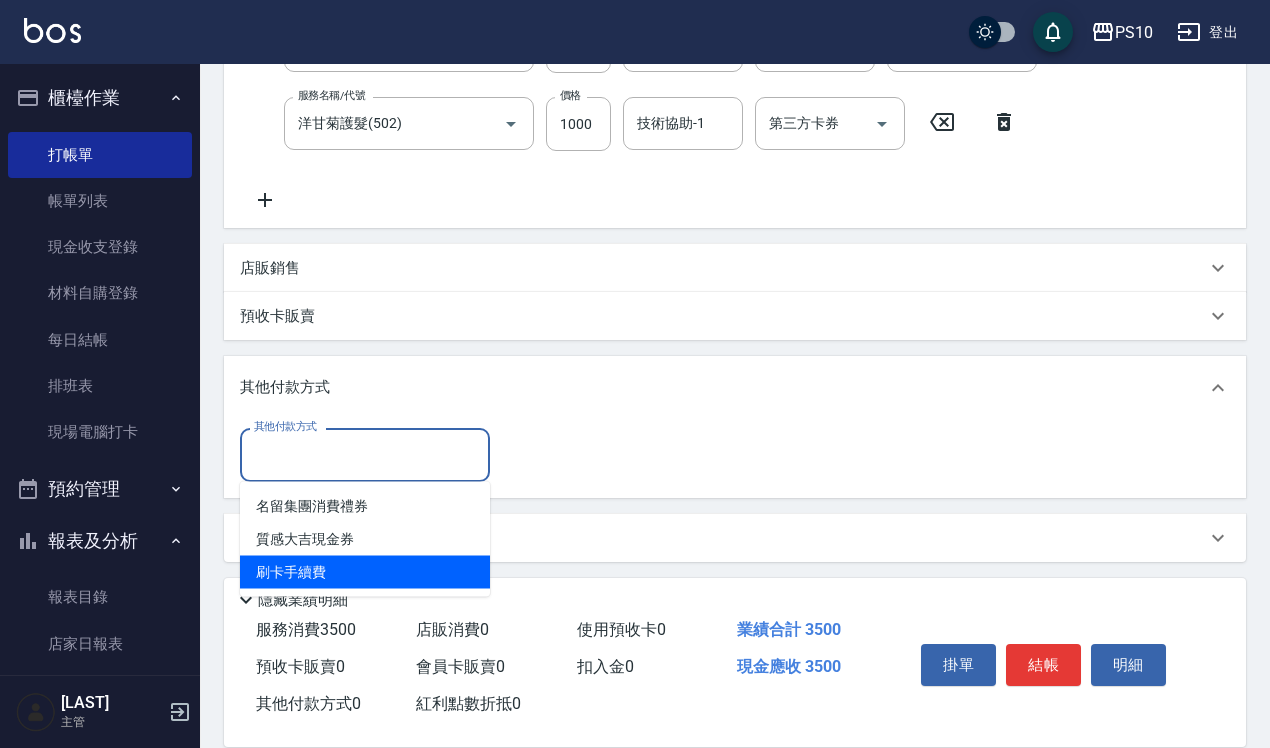 click on "刷卡手續費" at bounding box center [365, 572] 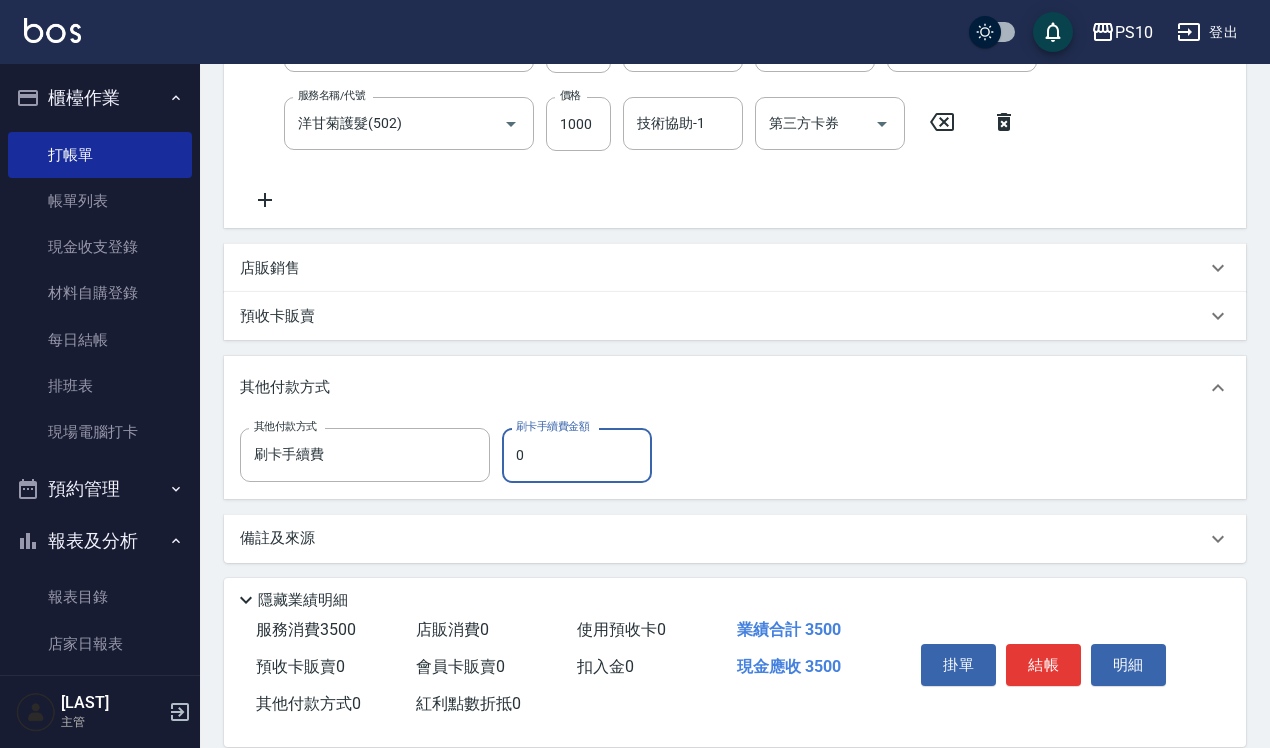 drag, startPoint x: 537, startPoint y: 450, endPoint x: 497, endPoint y: 451, distance: 40.012497 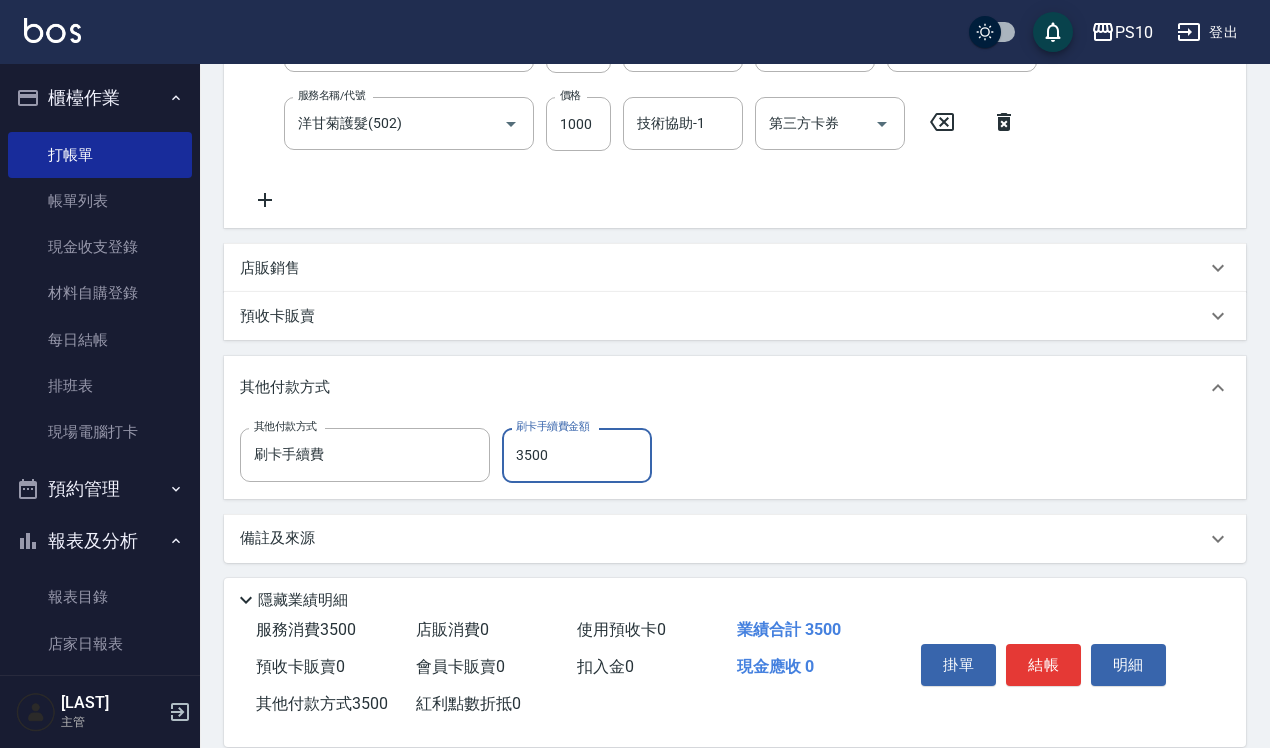 scroll, scrollTop: 0, scrollLeft: 0, axis: both 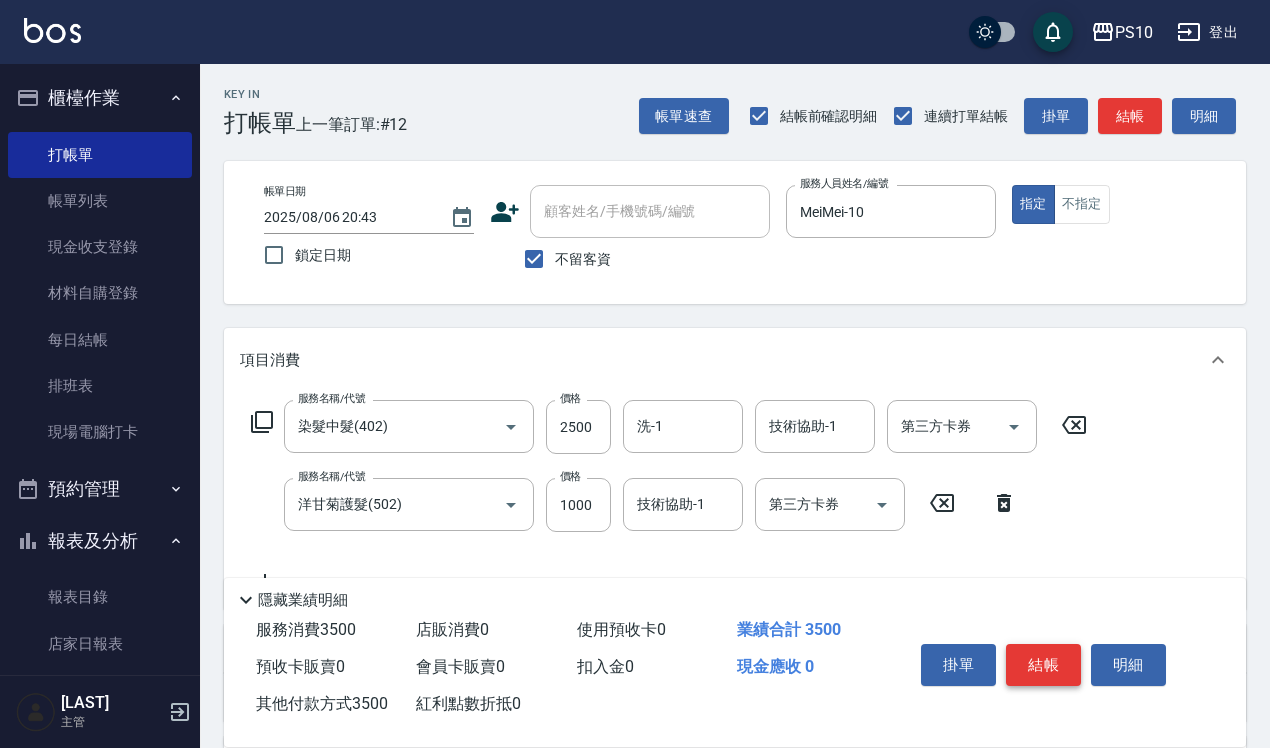 type on "3500" 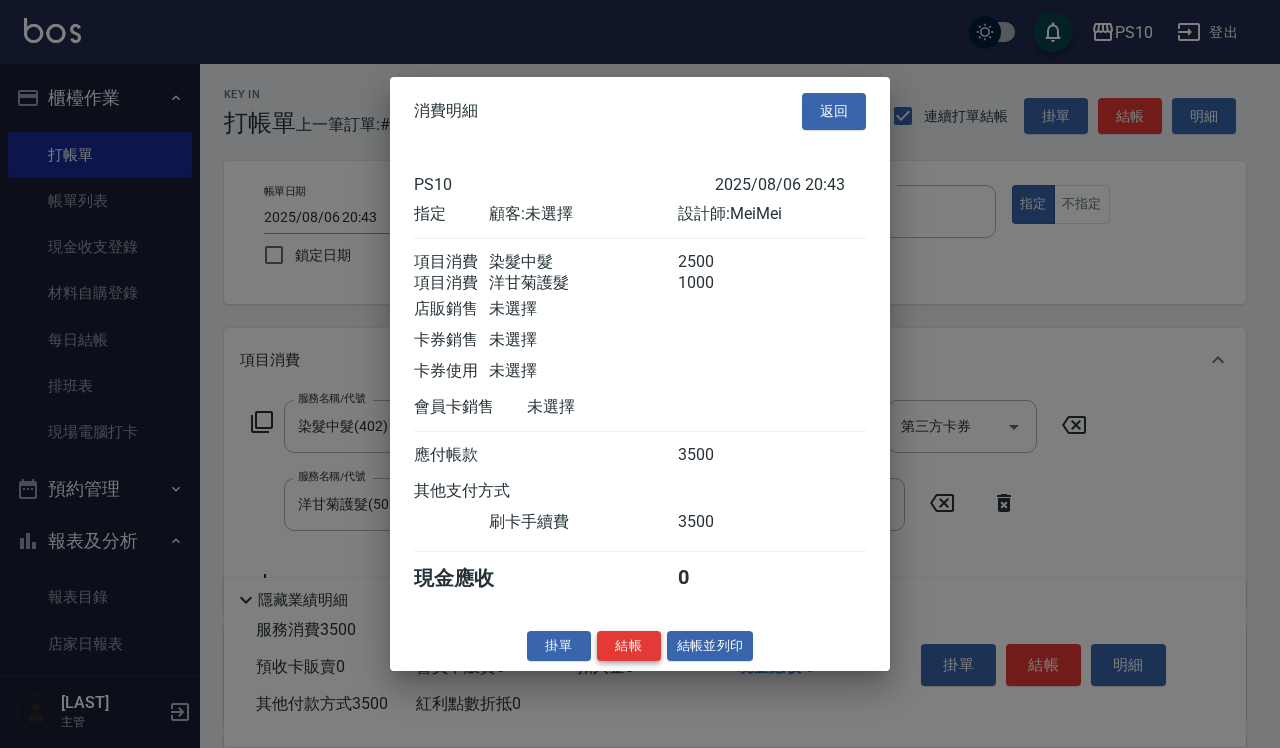 click on "結帳" at bounding box center [629, 645] 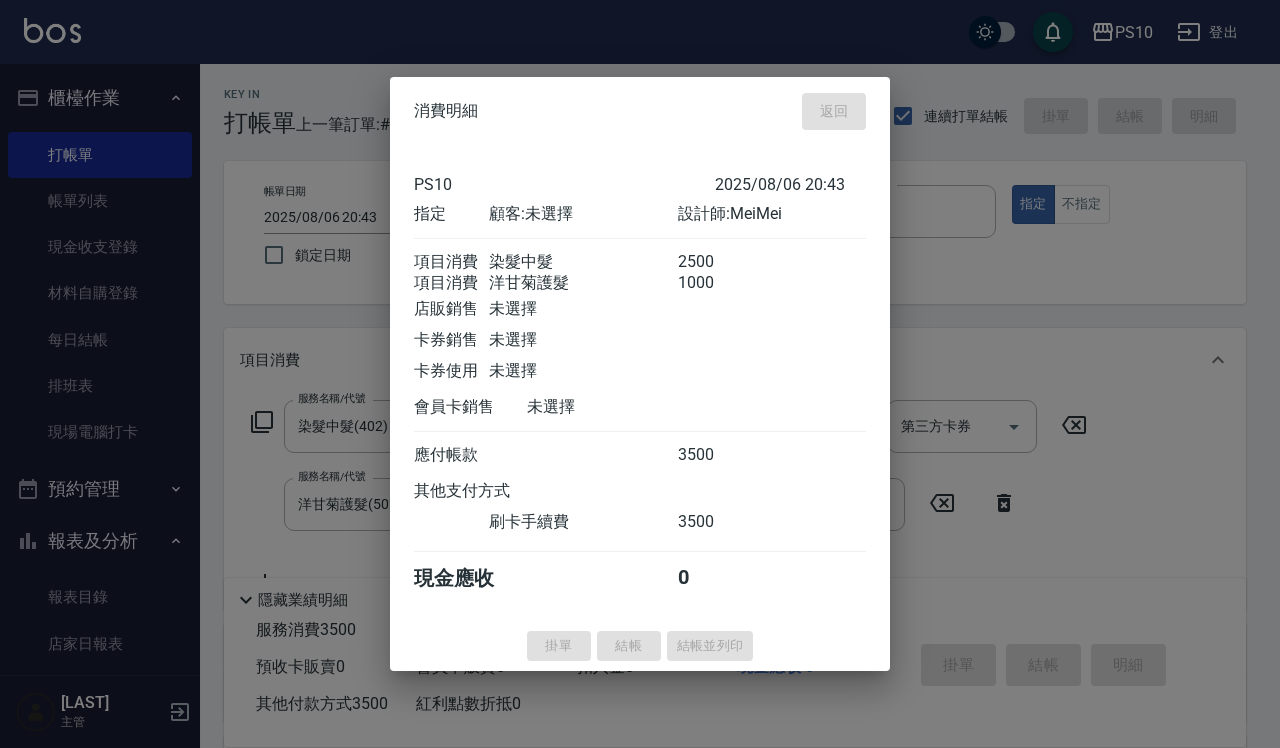 type 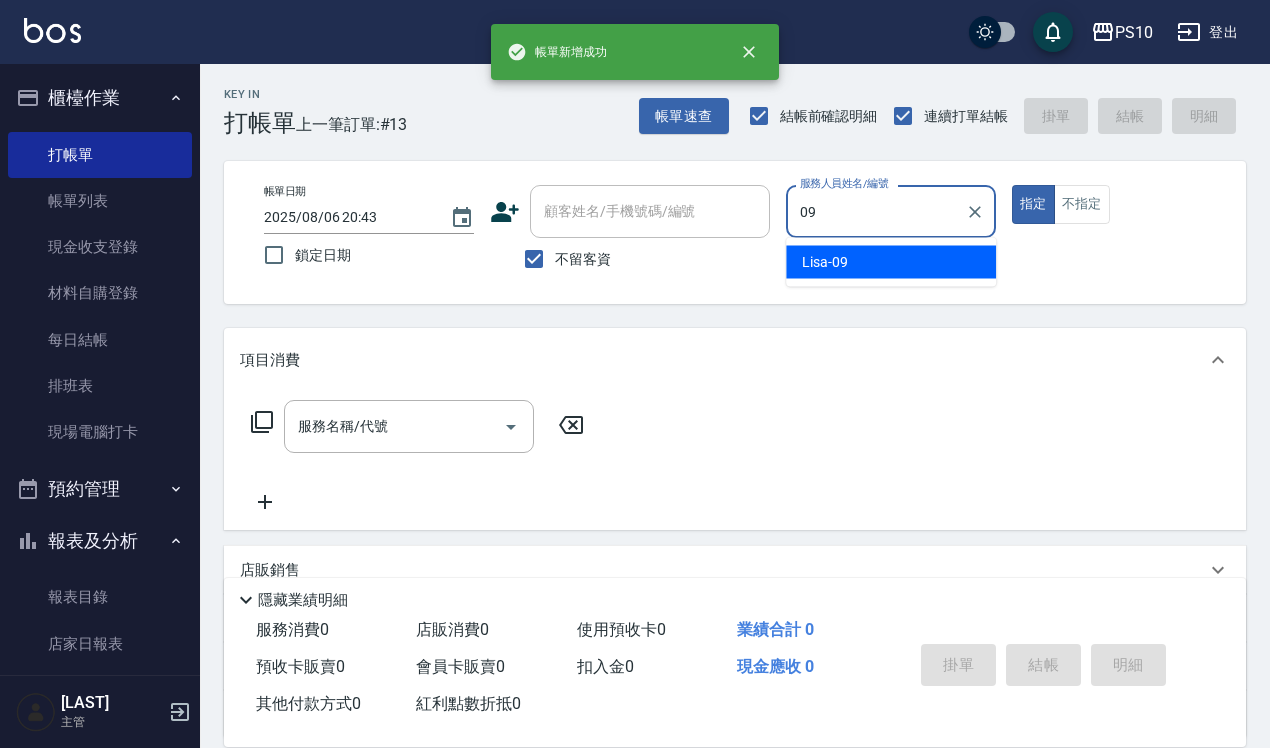 type on "[PERSON]-09" 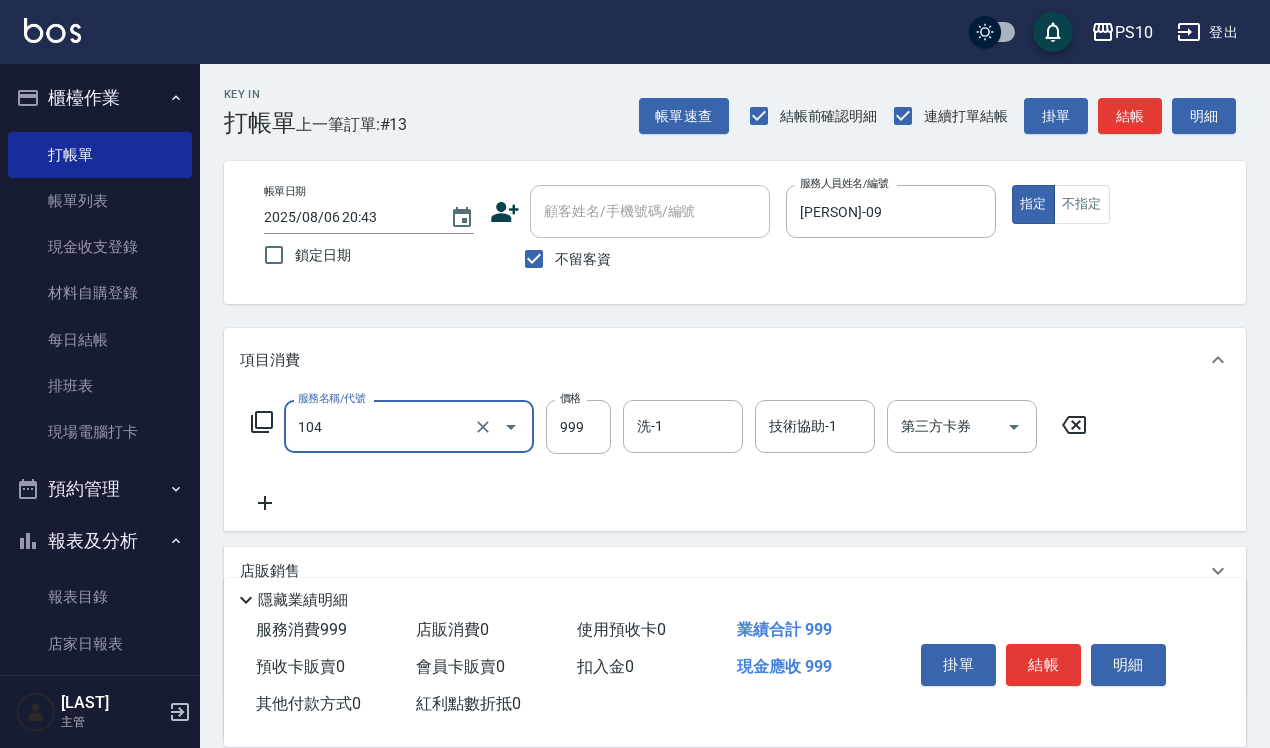 type on "SPA洗髮999(104)" 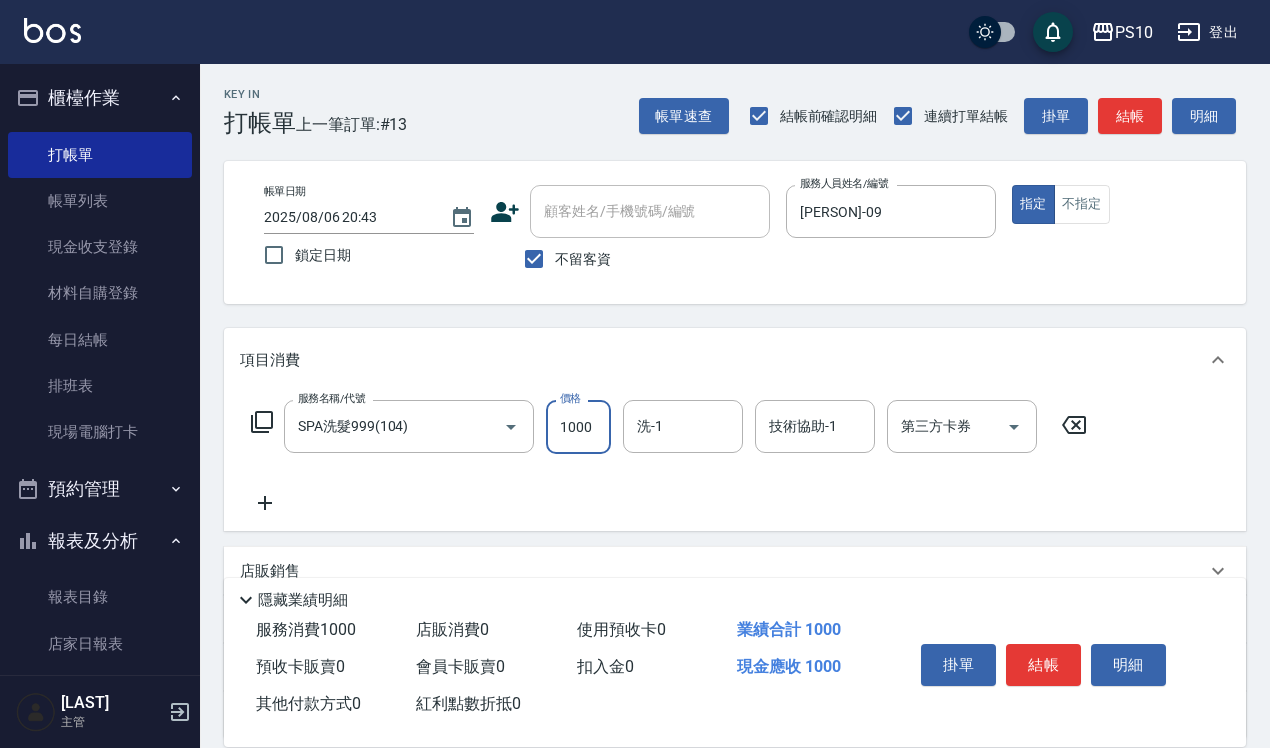 type on "1000" 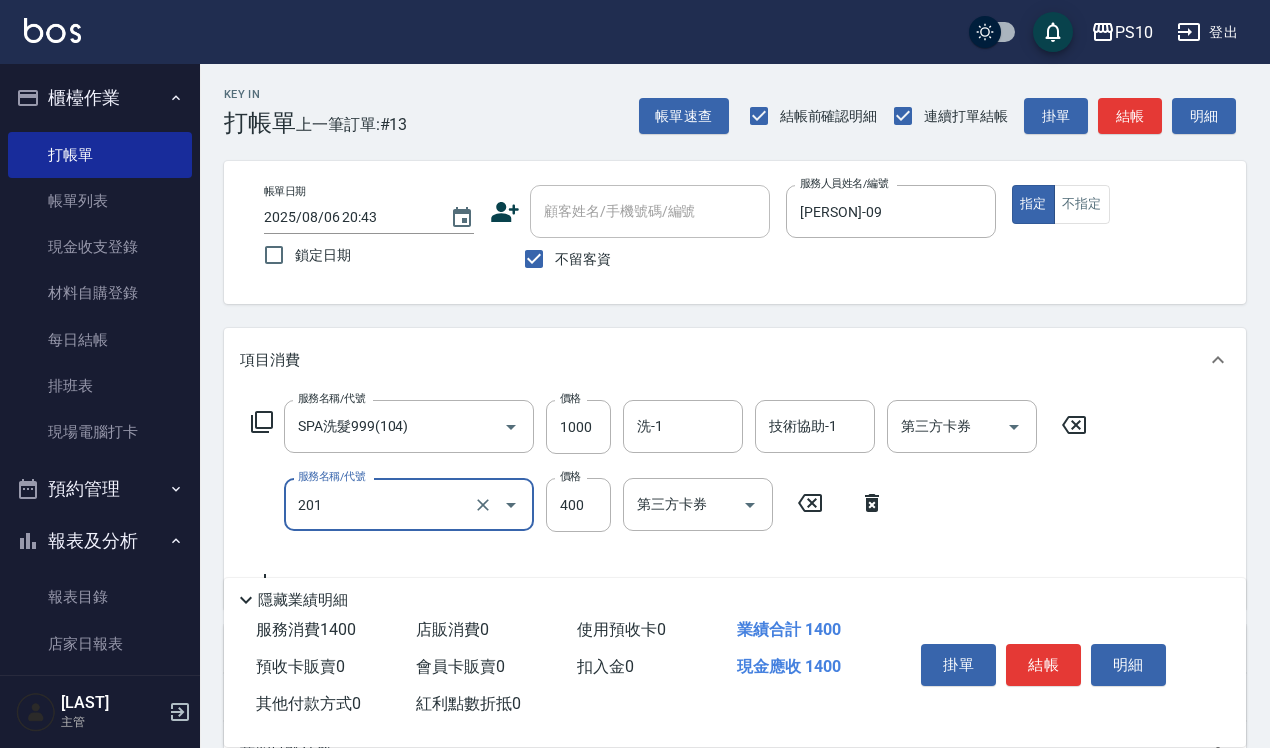 type on "剪髮(201)" 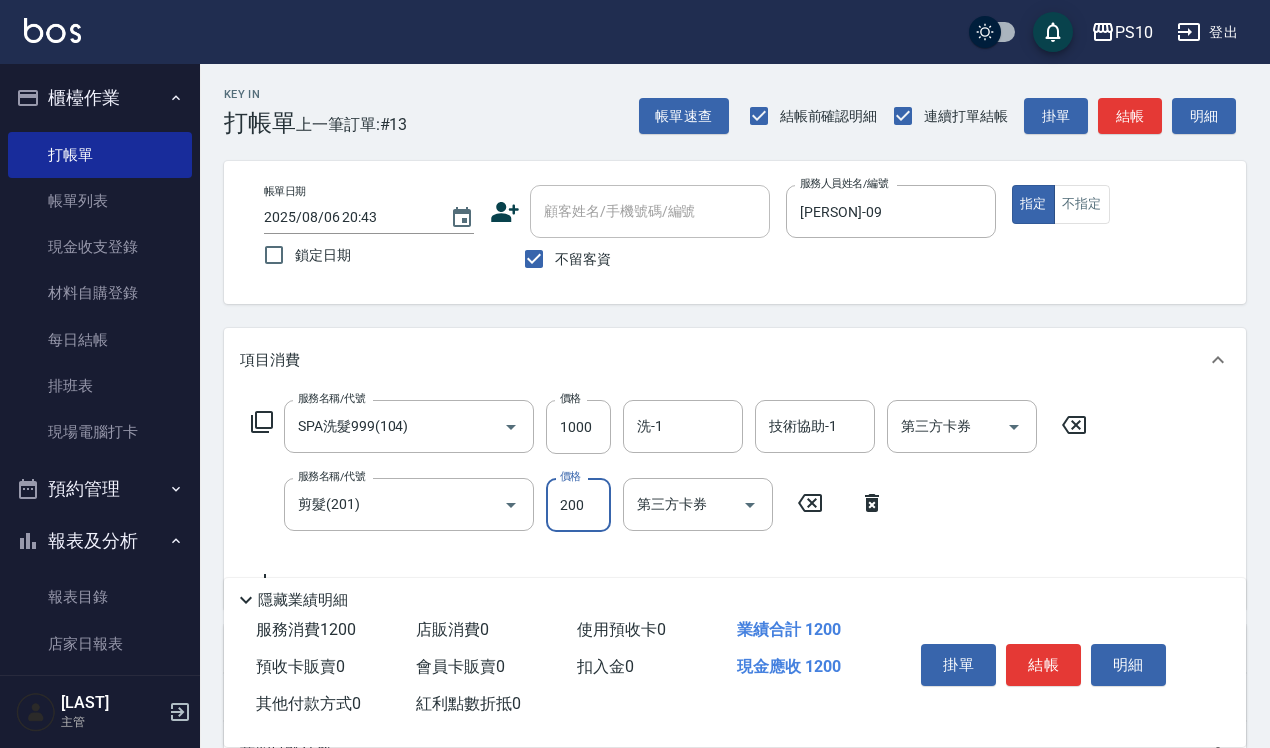 type on "200" 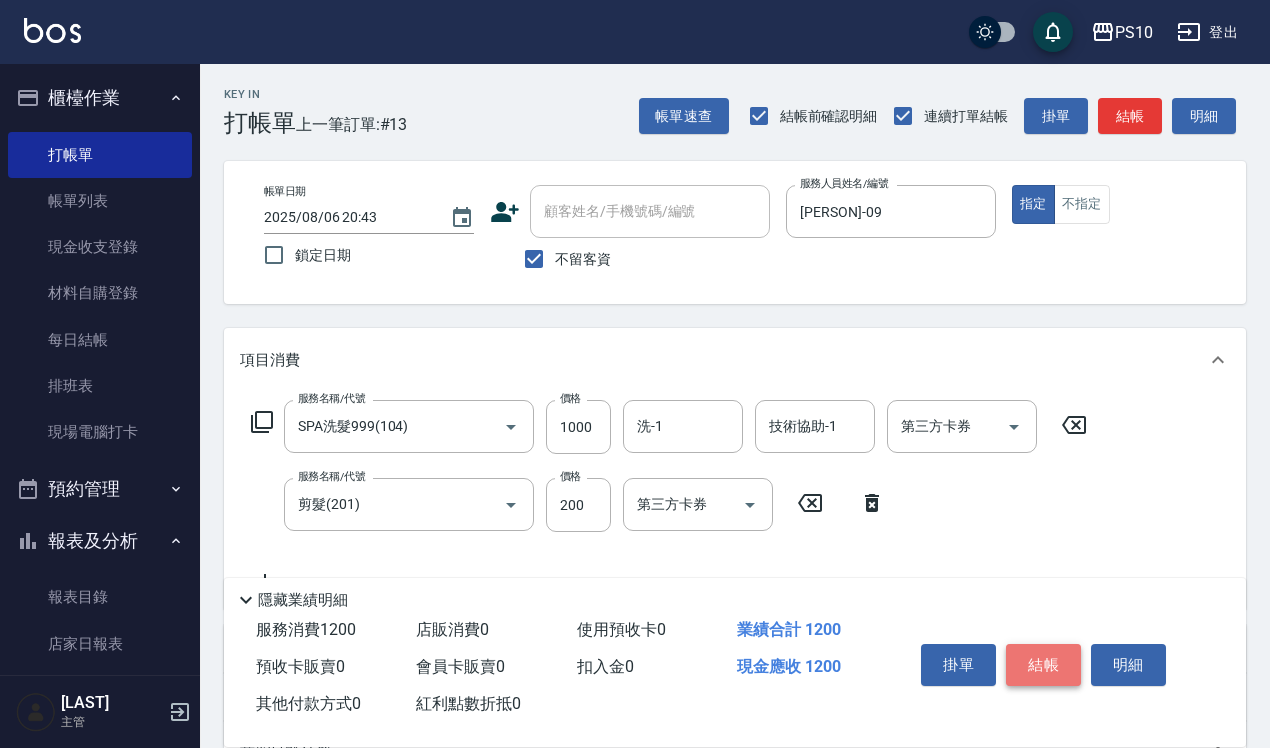 click on "結帳" at bounding box center (1043, 665) 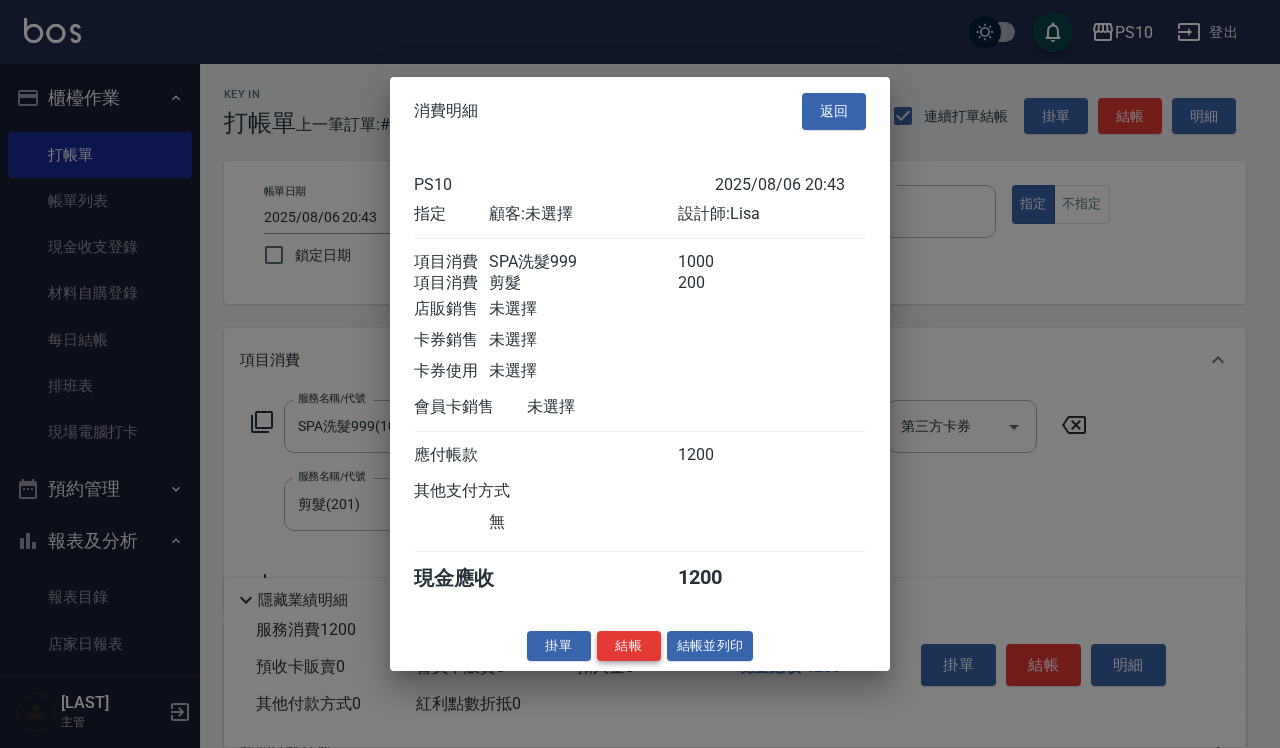 click on "結帳" at bounding box center [629, 645] 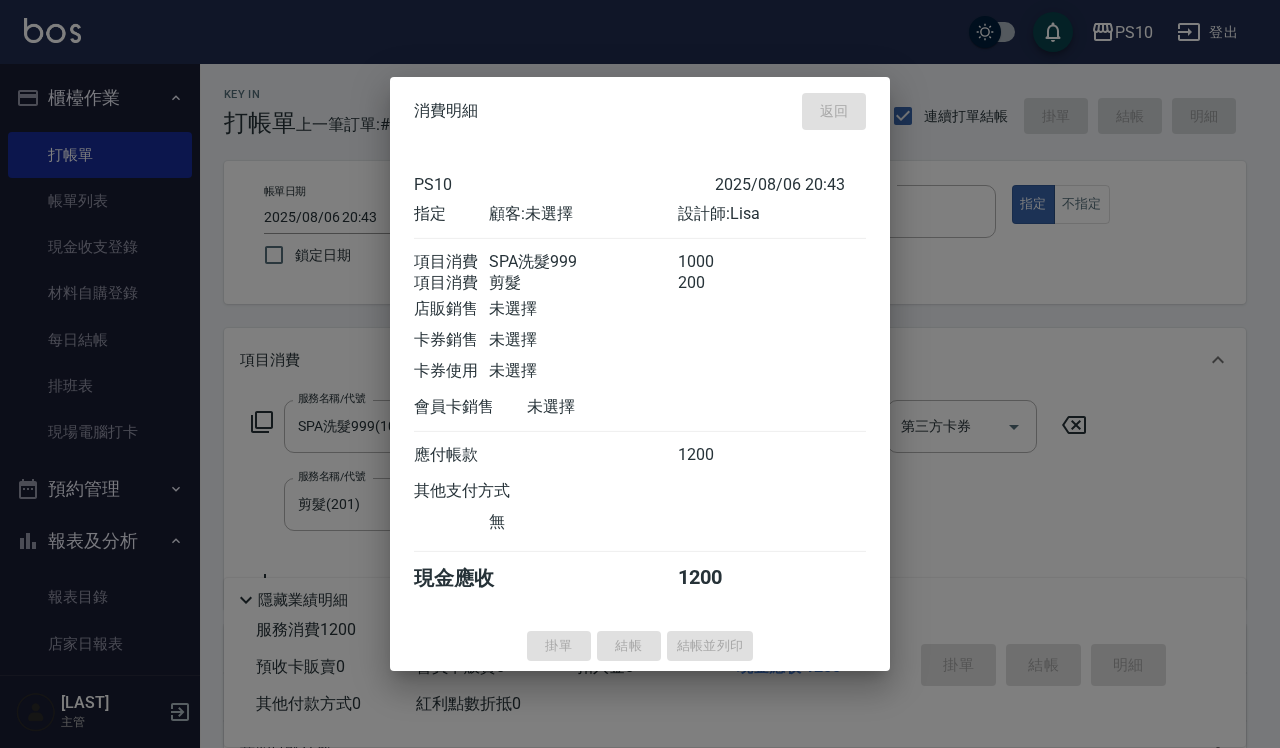 type on "2025/08/06 20:44" 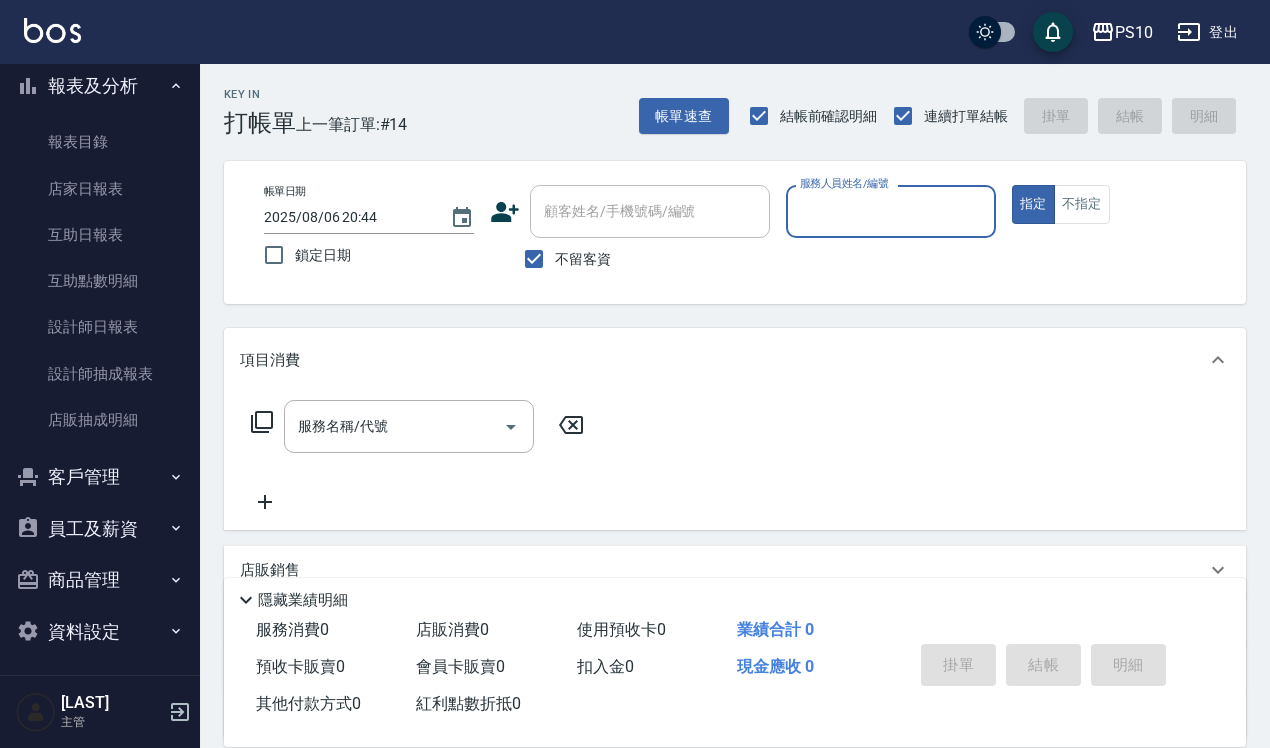 scroll, scrollTop: 461, scrollLeft: 0, axis: vertical 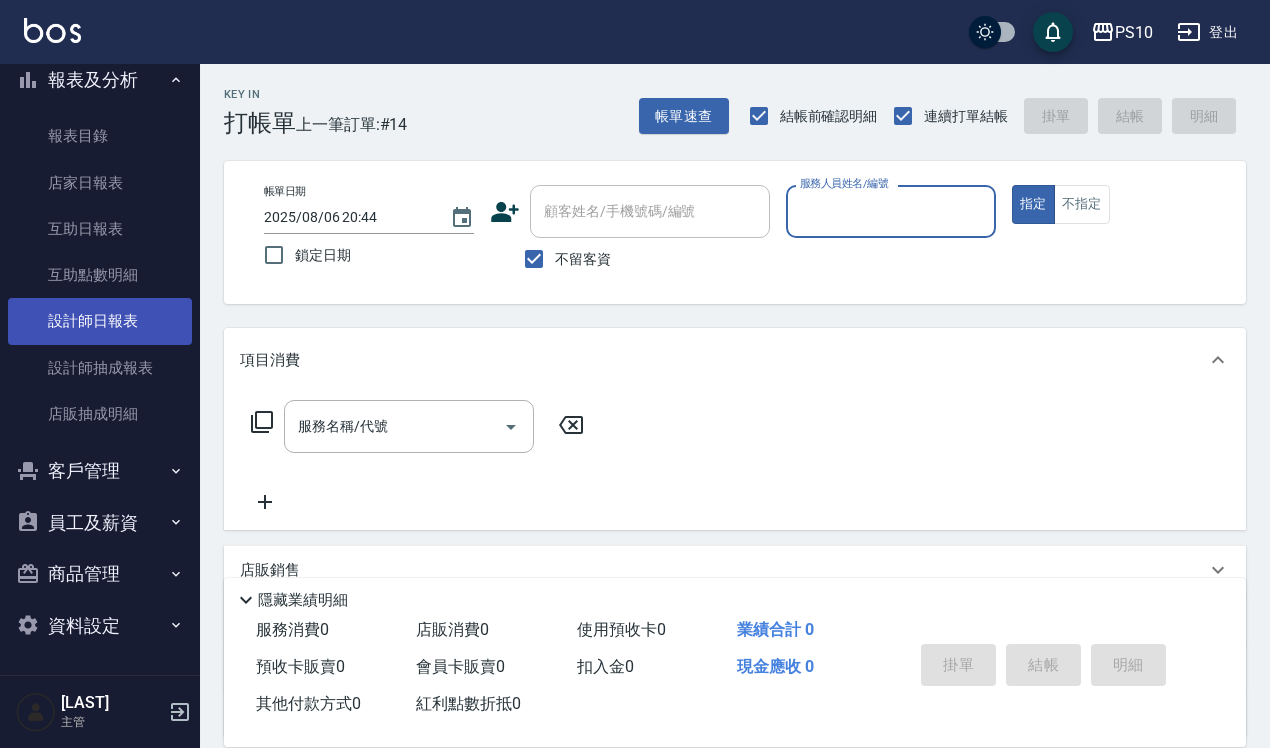 click on "設計師日報表" at bounding box center [100, 321] 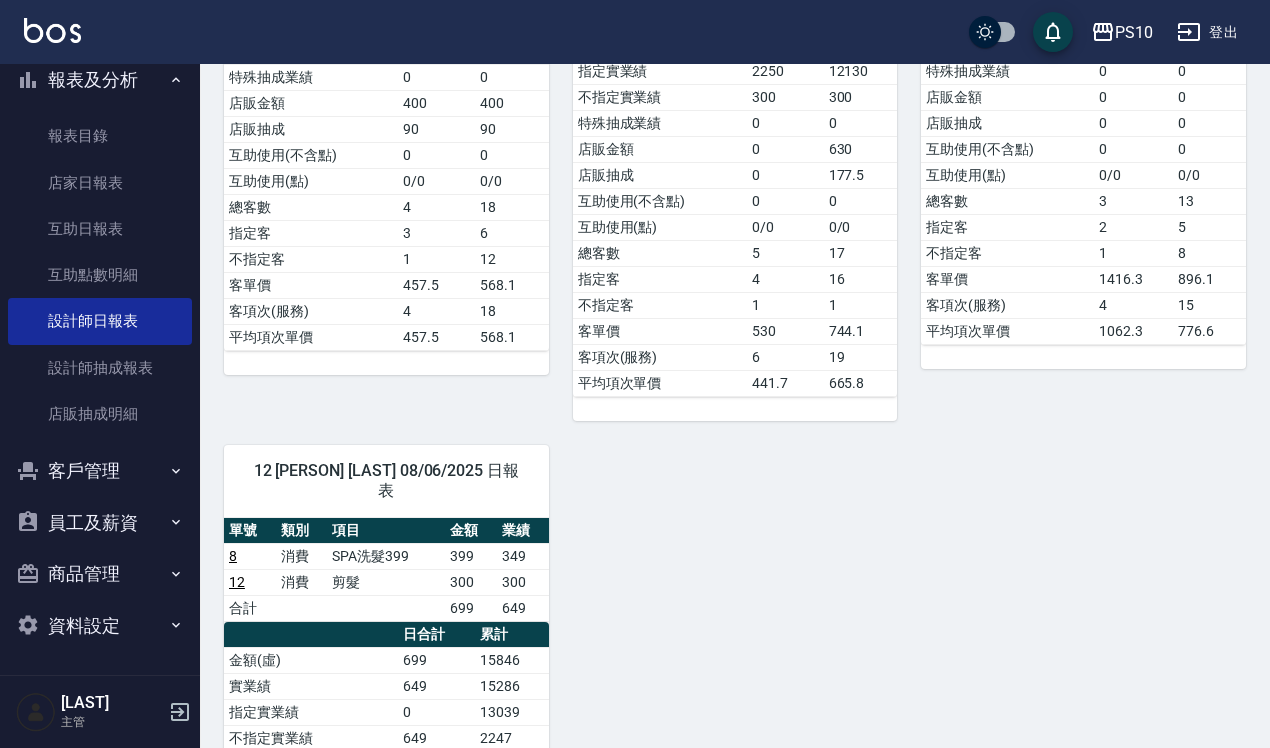 scroll, scrollTop: 828, scrollLeft: 0, axis: vertical 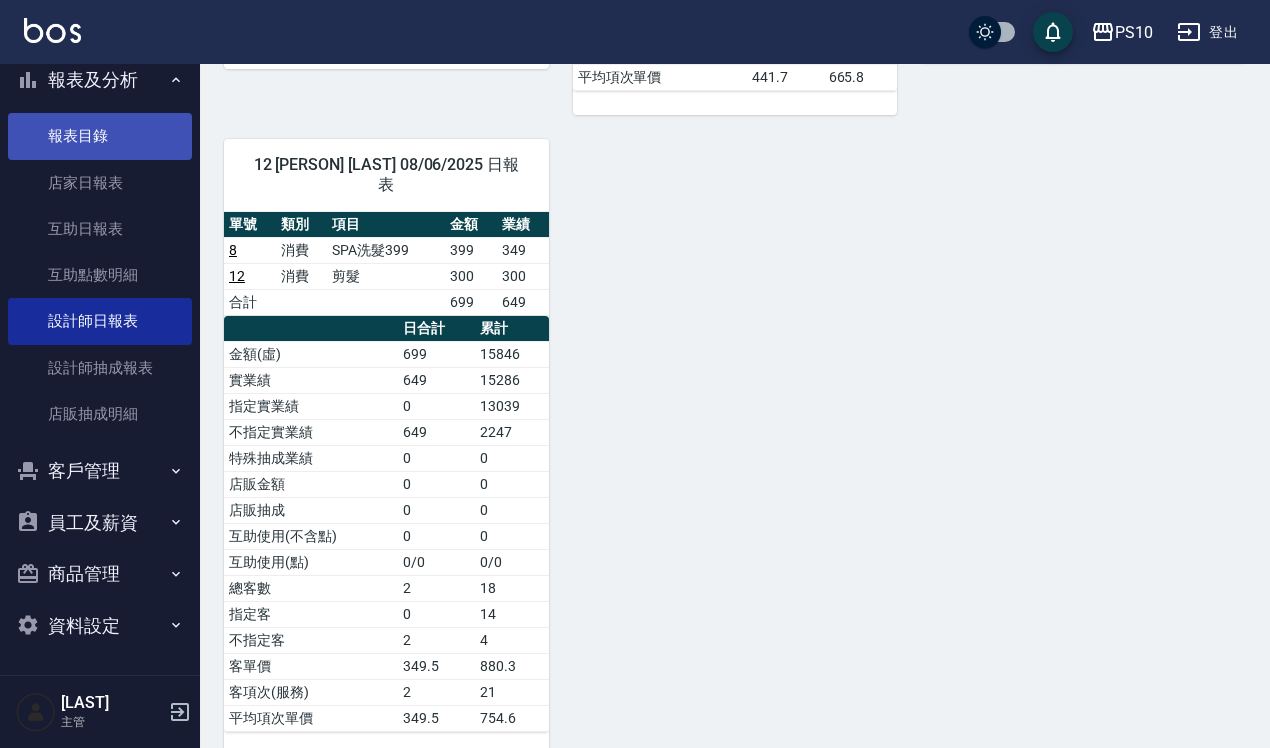 click on "報表目錄" at bounding box center [100, 136] 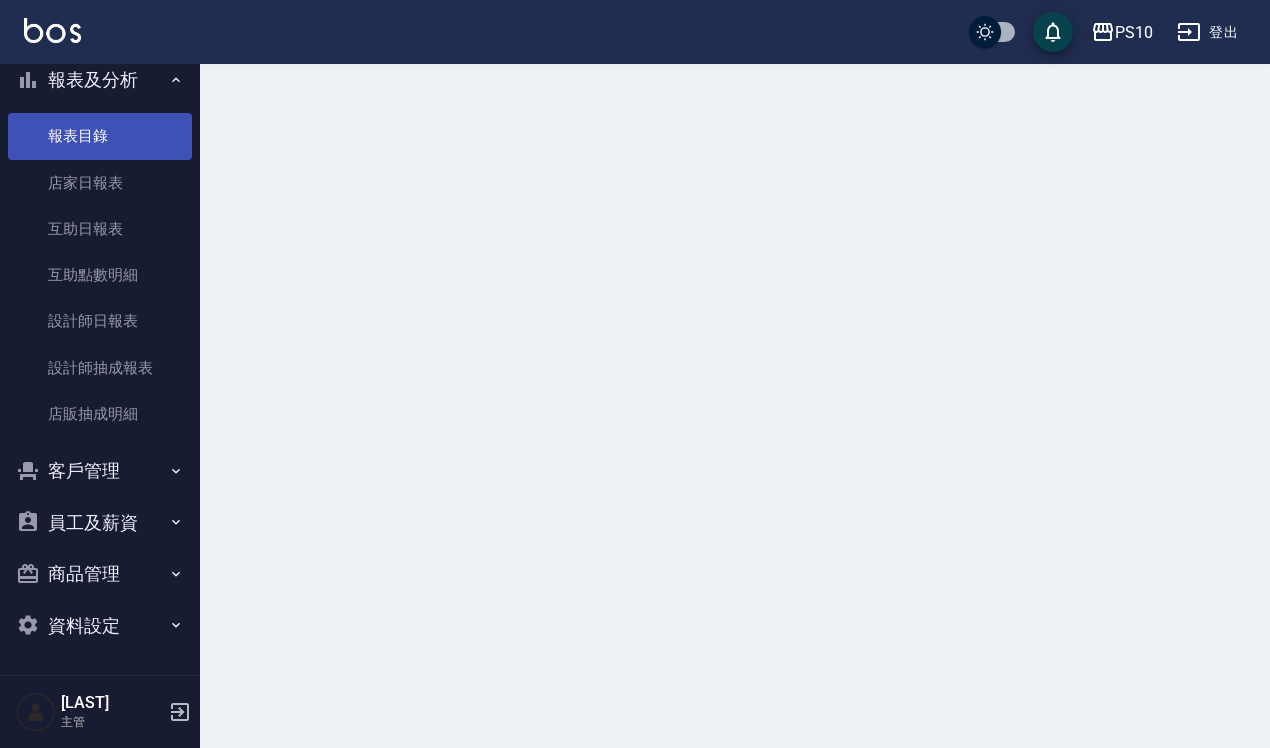 scroll, scrollTop: 0, scrollLeft: 0, axis: both 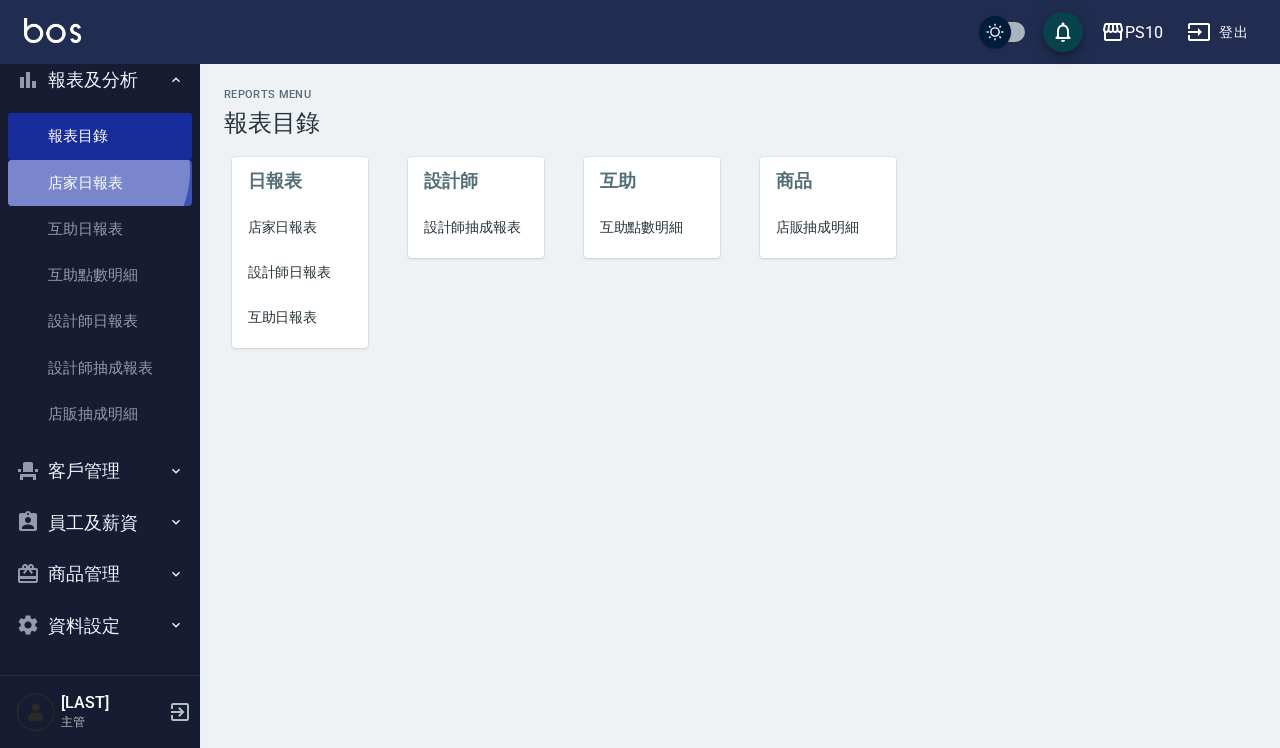 click on "店家日報表" at bounding box center (100, 183) 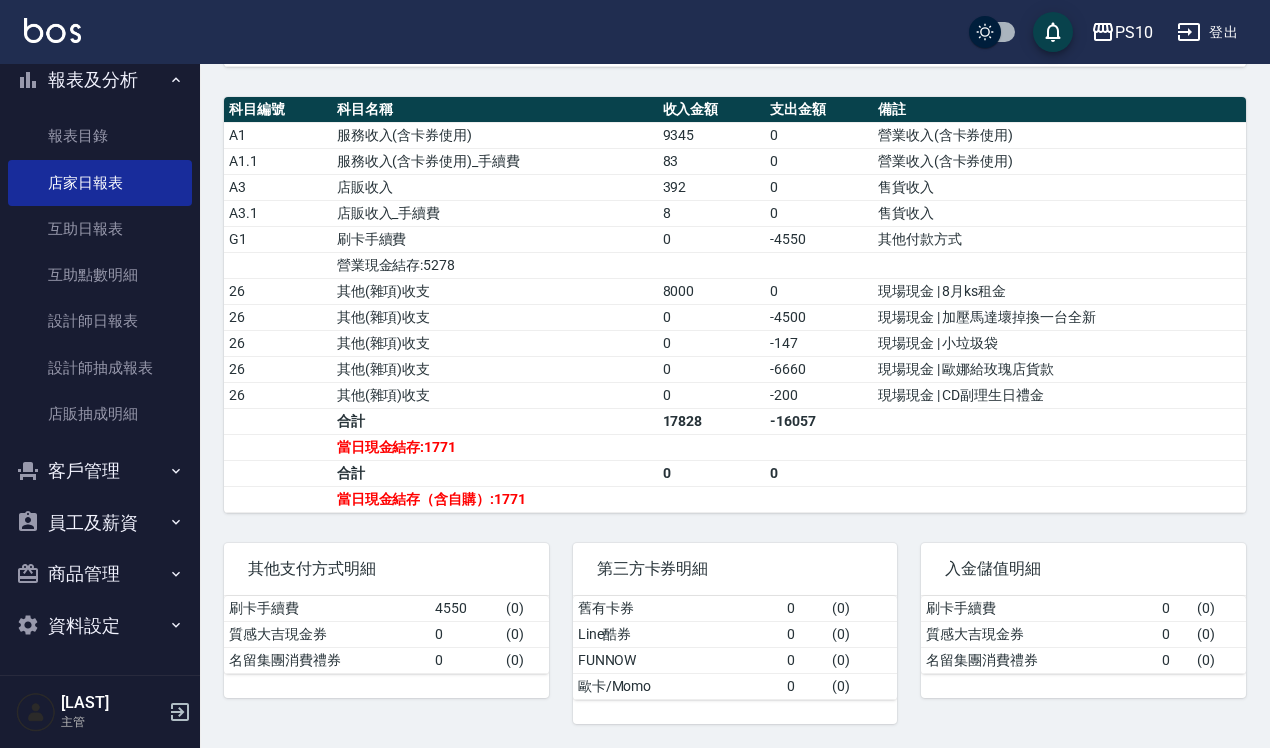 scroll, scrollTop: 625, scrollLeft: 0, axis: vertical 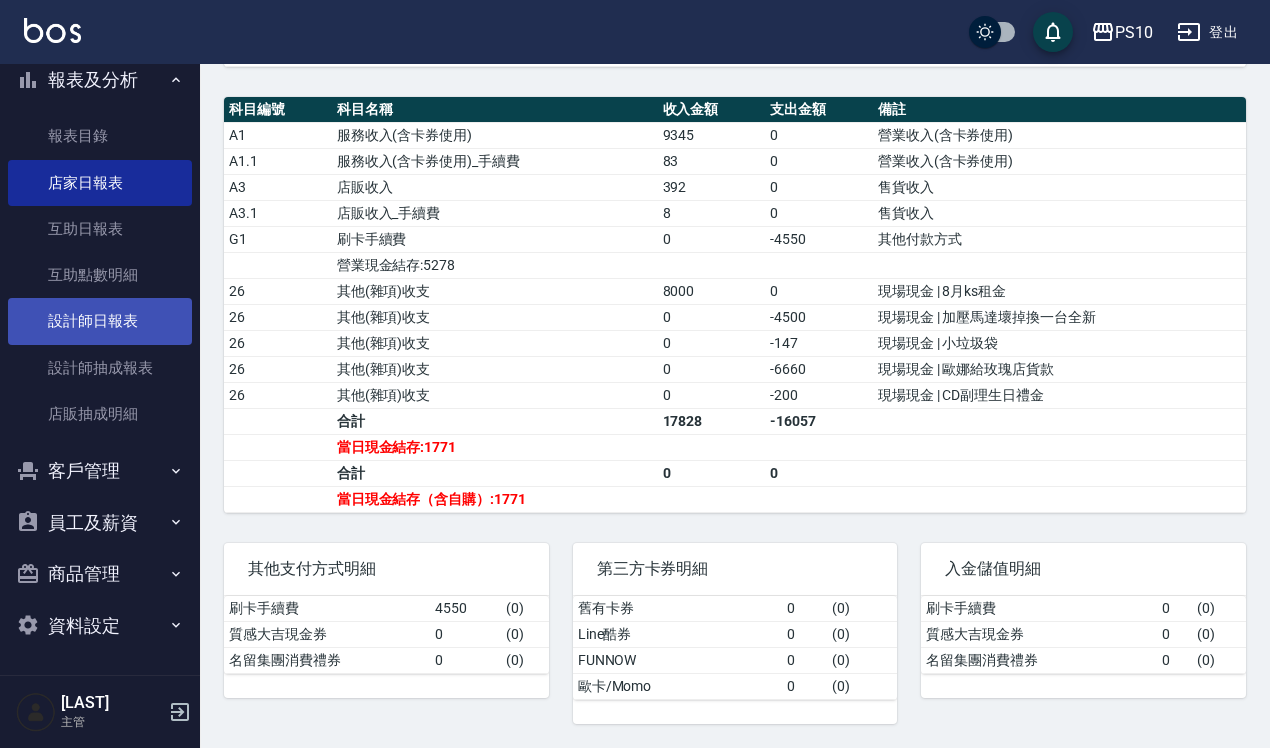 click on "設計師日報表" at bounding box center [100, 321] 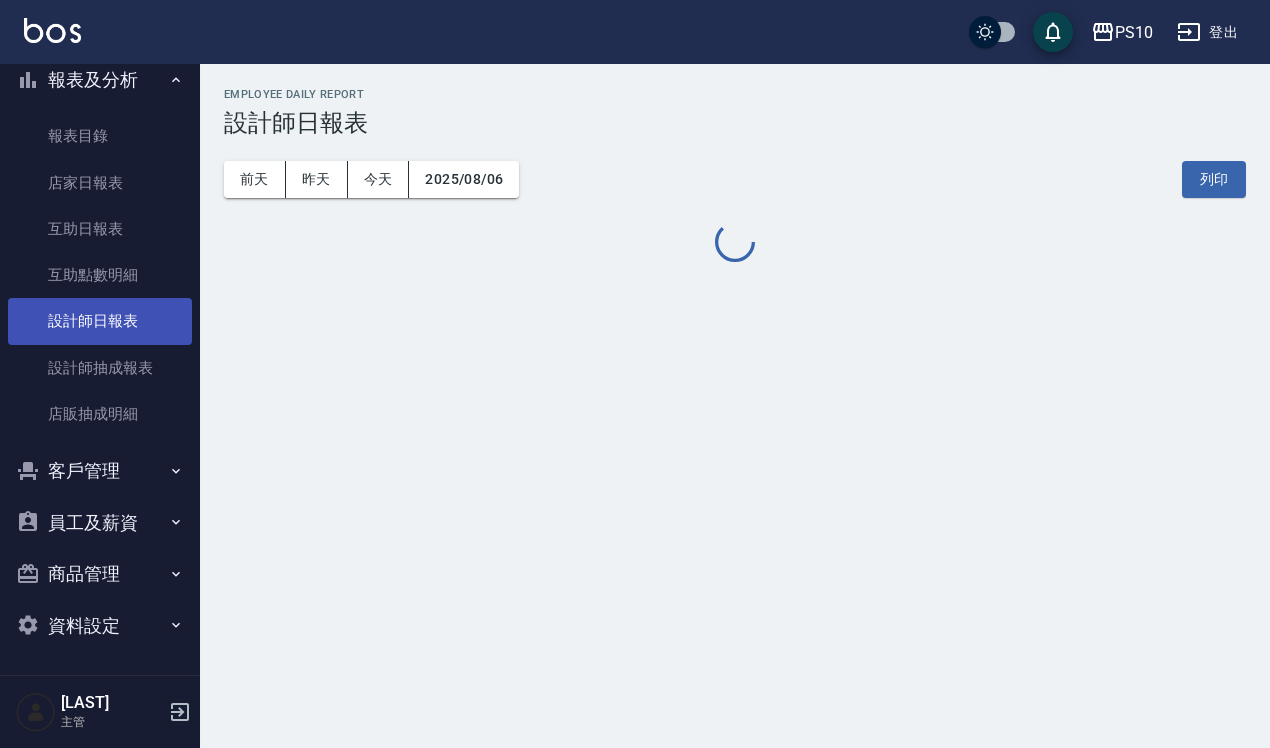 scroll, scrollTop: 0, scrollLeft: 0, axis: both 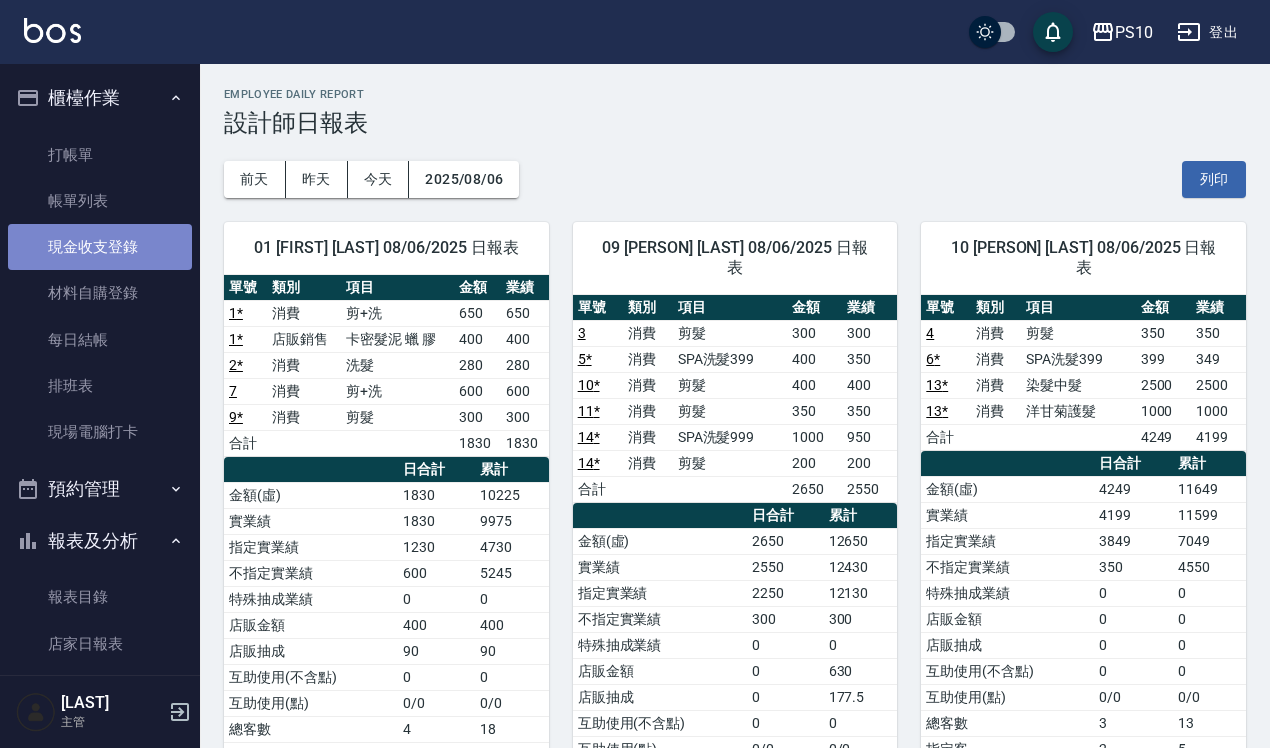 click on "現金收支登錄" at bounding box center (100, 247) 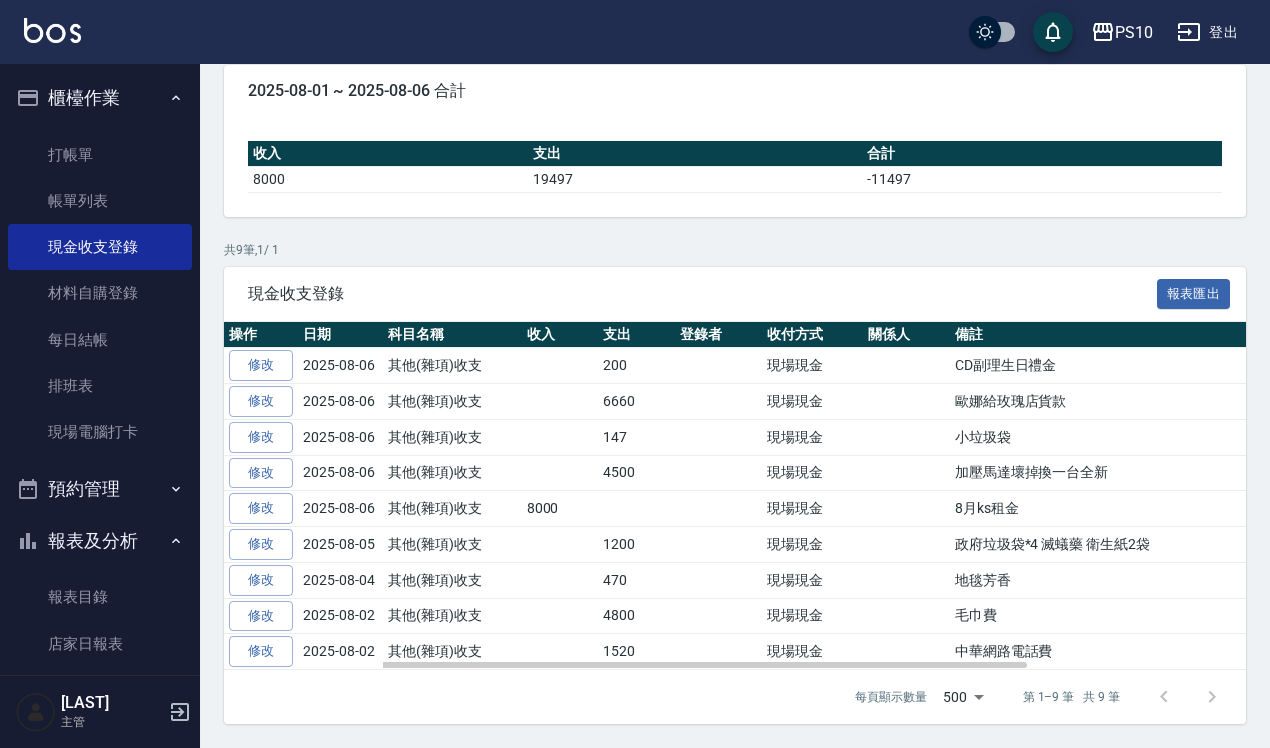 scroll, scrollTop: 187, scrollLeft: 0, axis: vertical 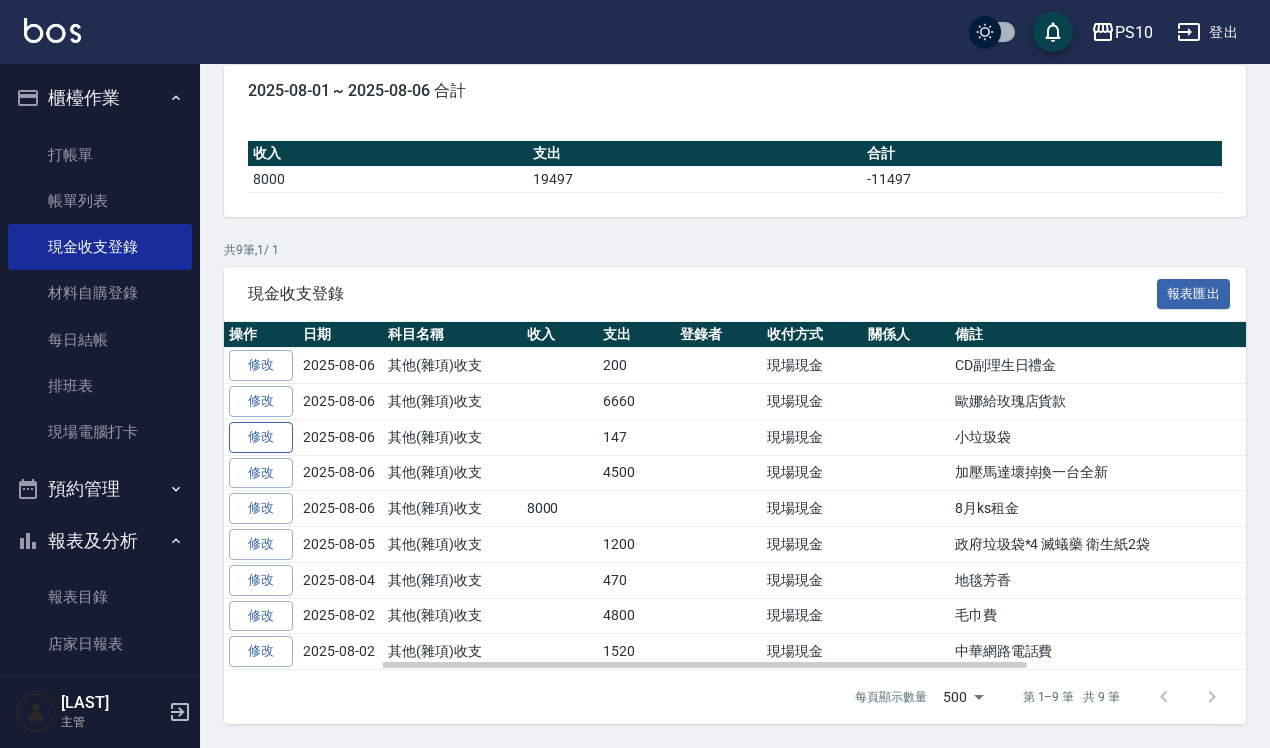 click on "修改" at bounding box center [261, 437] 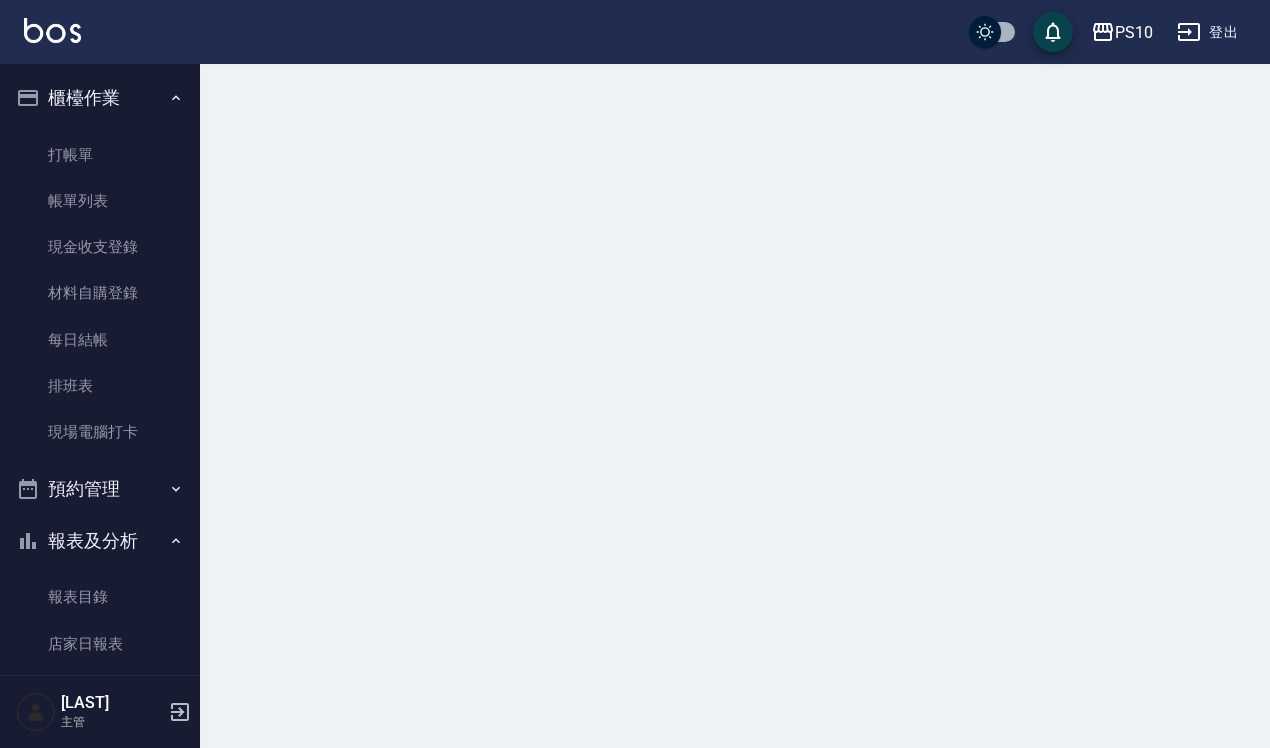 scroll, scrollTop: 0, scrollLeft: 0, axis: both 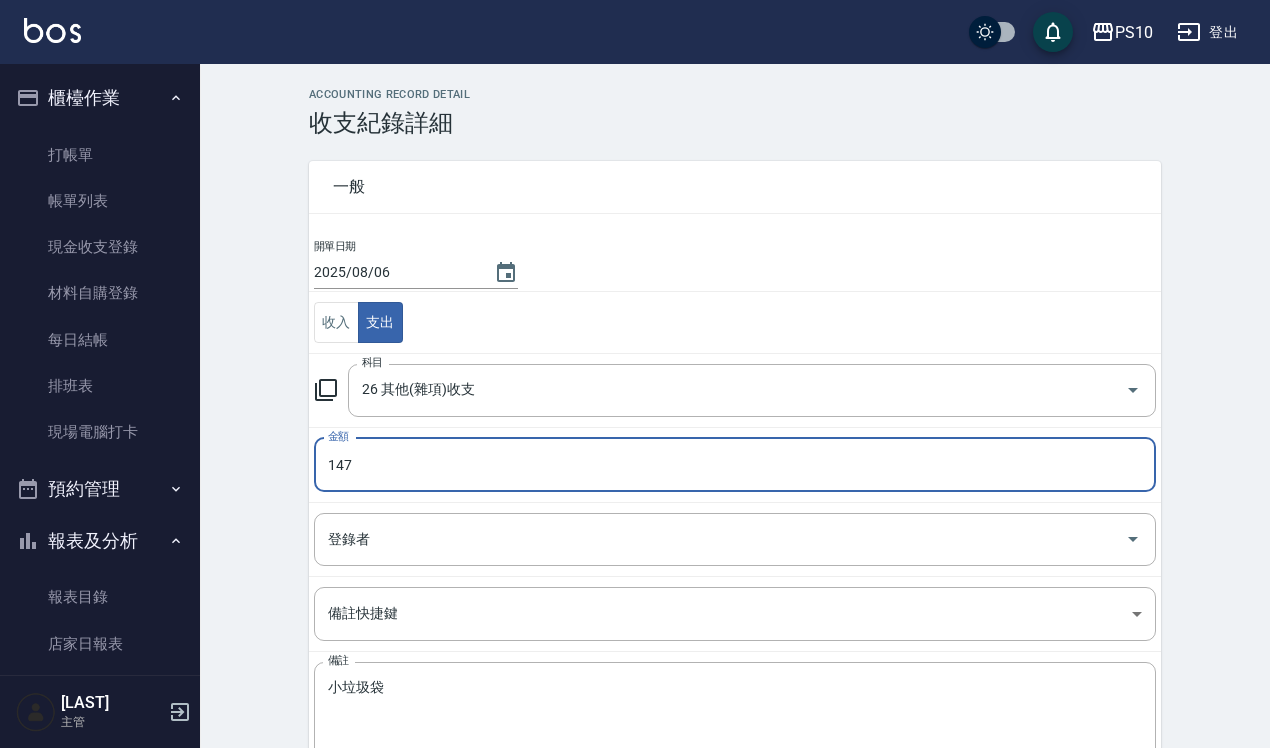 click on "147" at bounding box center (735, 465) 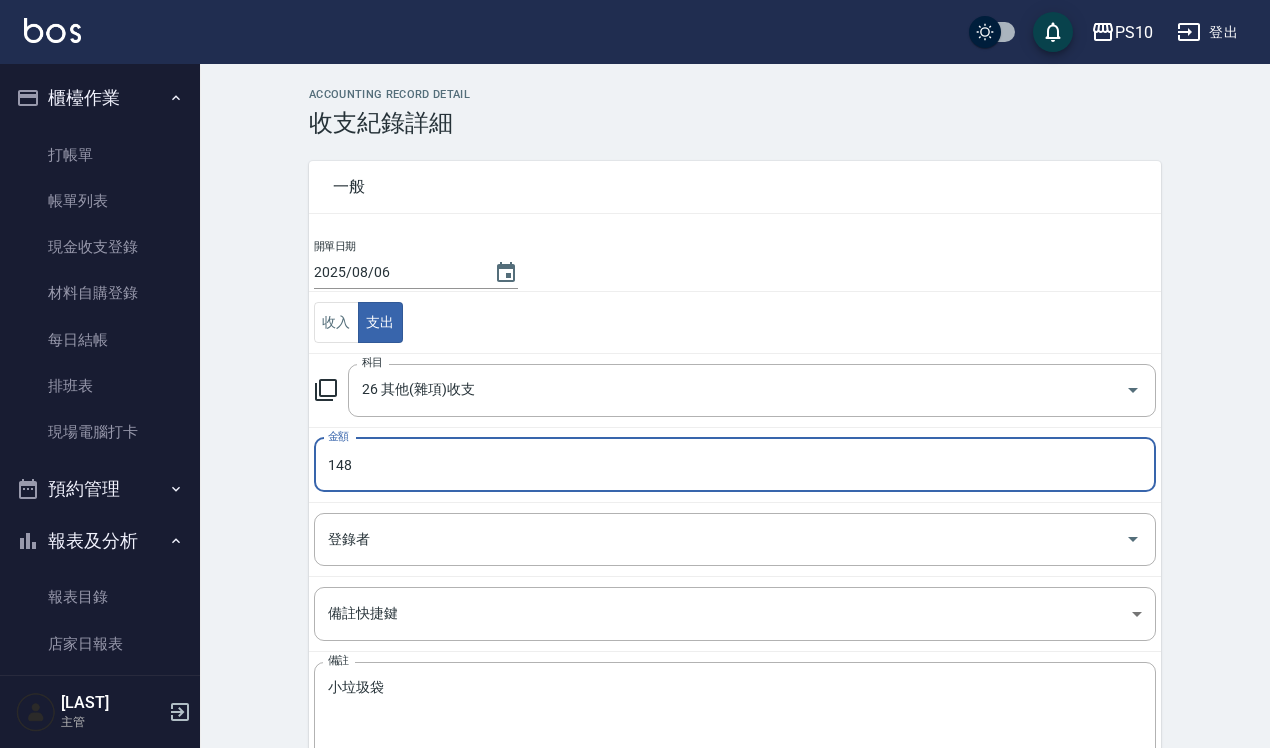 type on "148" 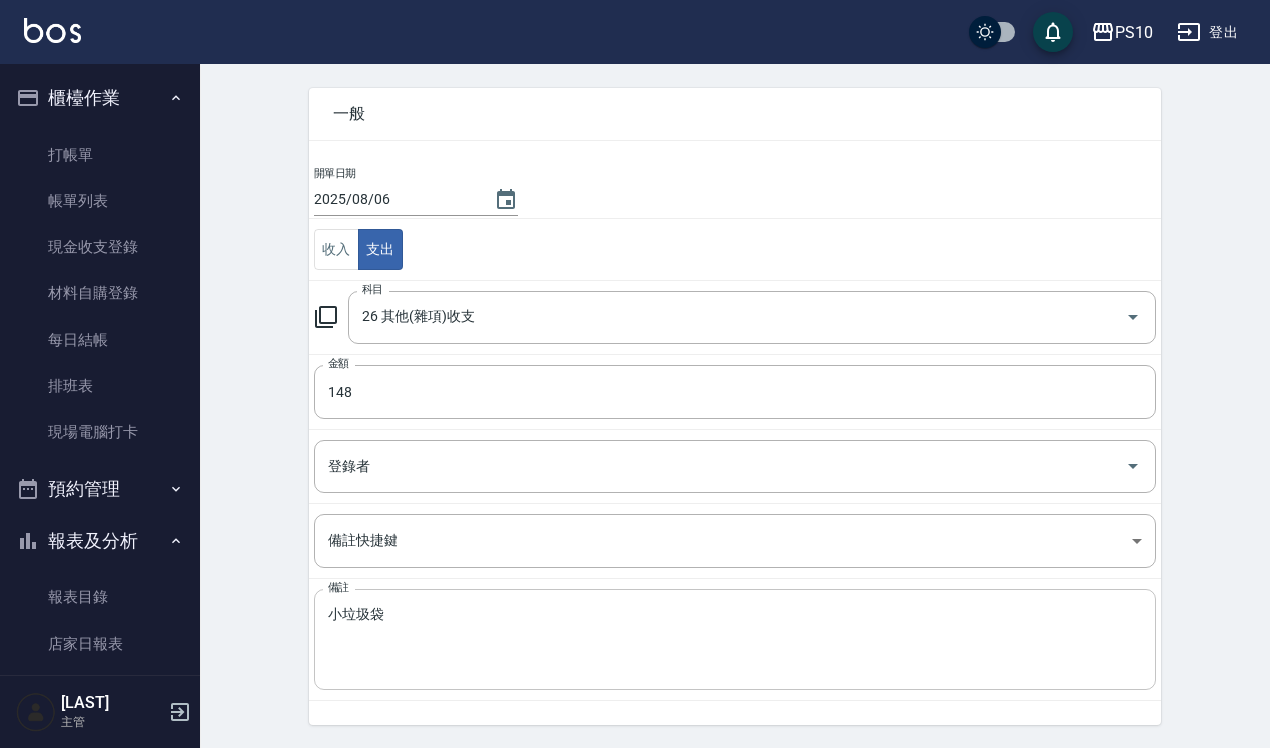 scroll, scrollTop: 112, scrollLeft: 0, axis: vertical 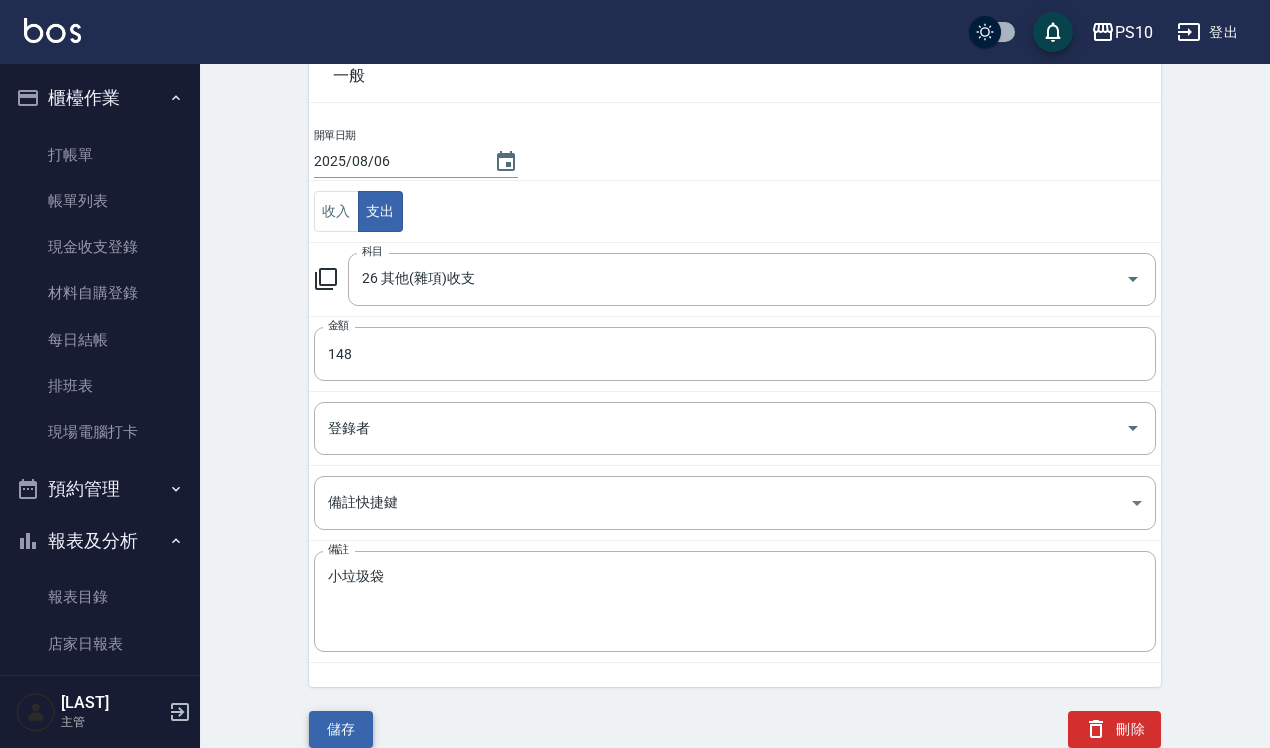 click on "儲存" at bounding box center [341, 729] 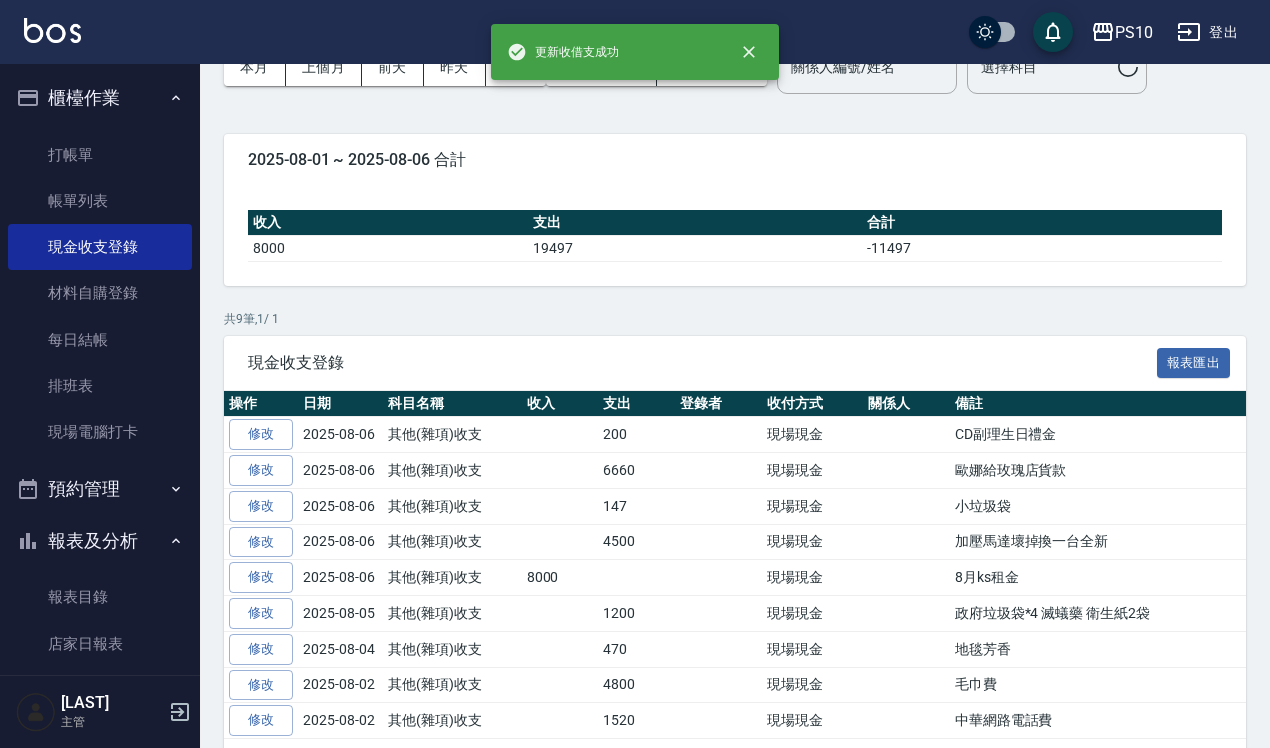 scroll, scrollTop: 0, scrollLeft: 0, axis: both 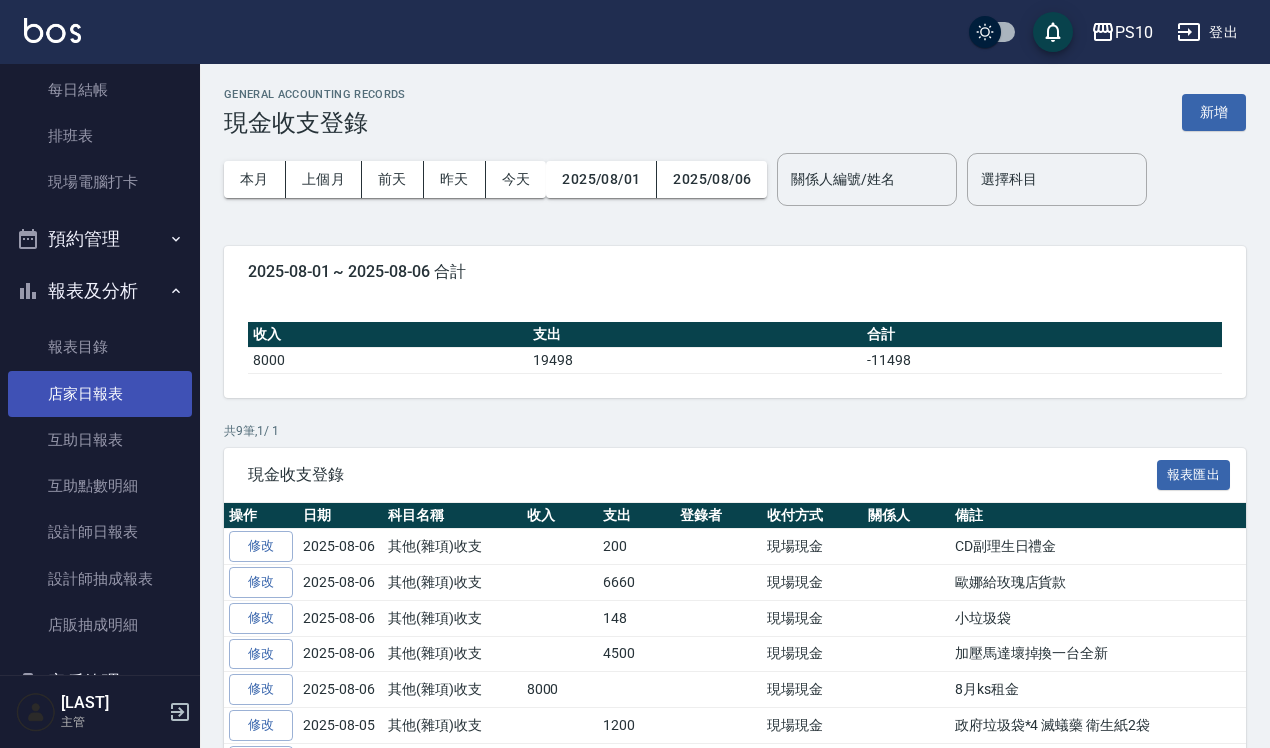 click on "店家日報表" at bounding box center (100, 394) 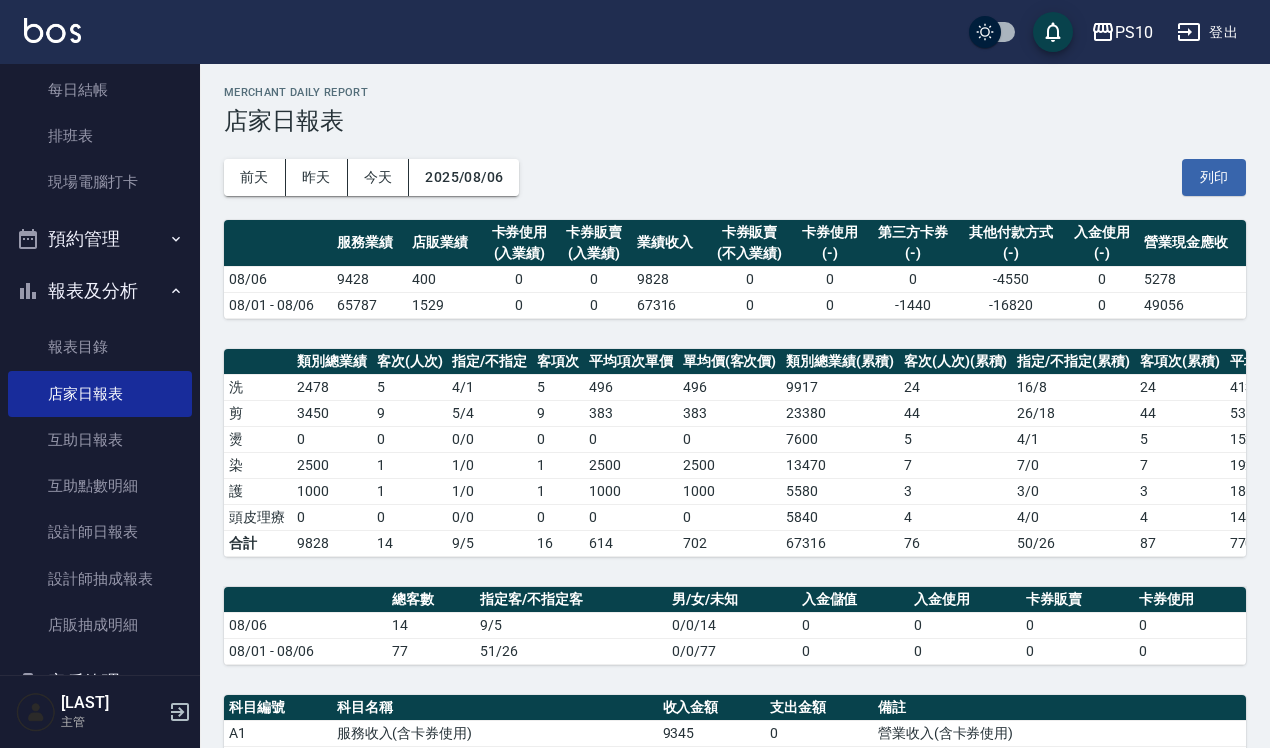 scroll, scrollTop: 0, scrollLeft: 0, axis: both 